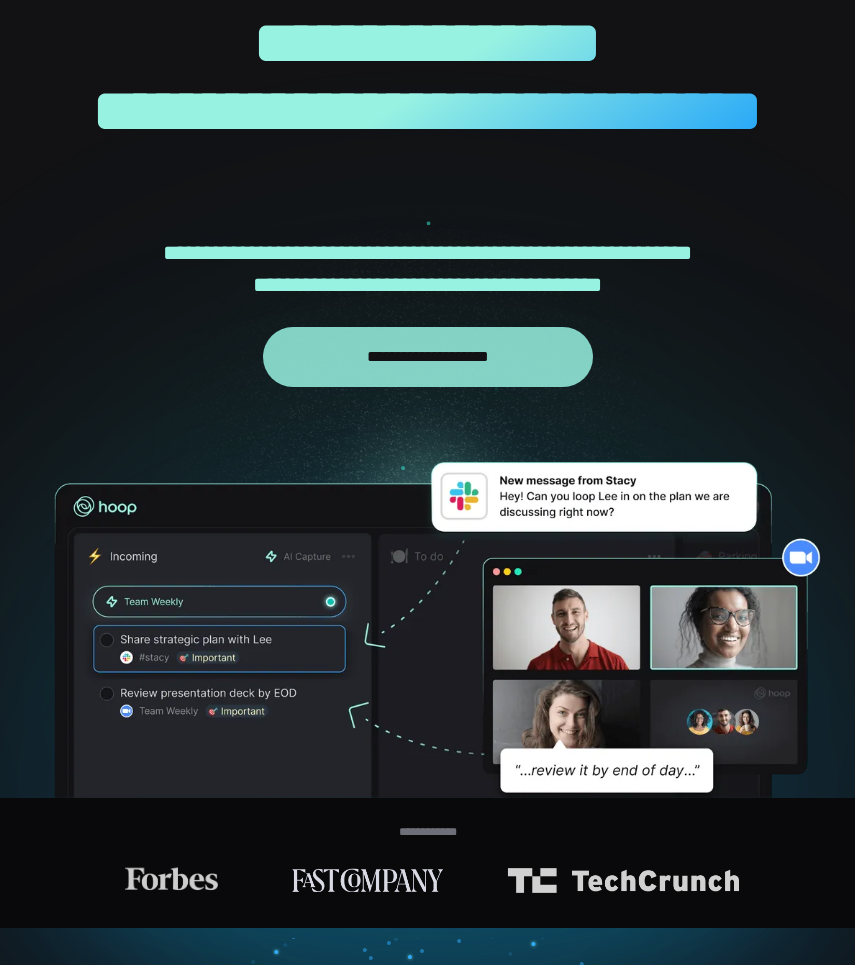 scroll, scrollTop: 380, scrollLeft: 0, axis: vertical 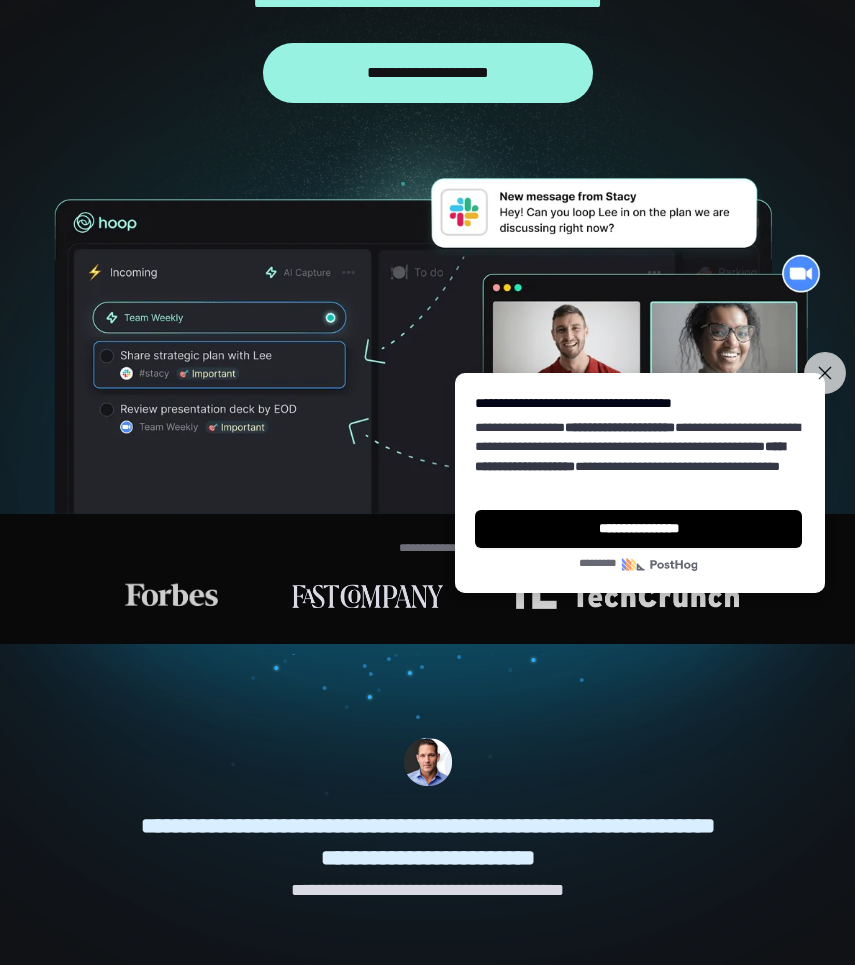 click on "**********" at bounding box center [825, 373] 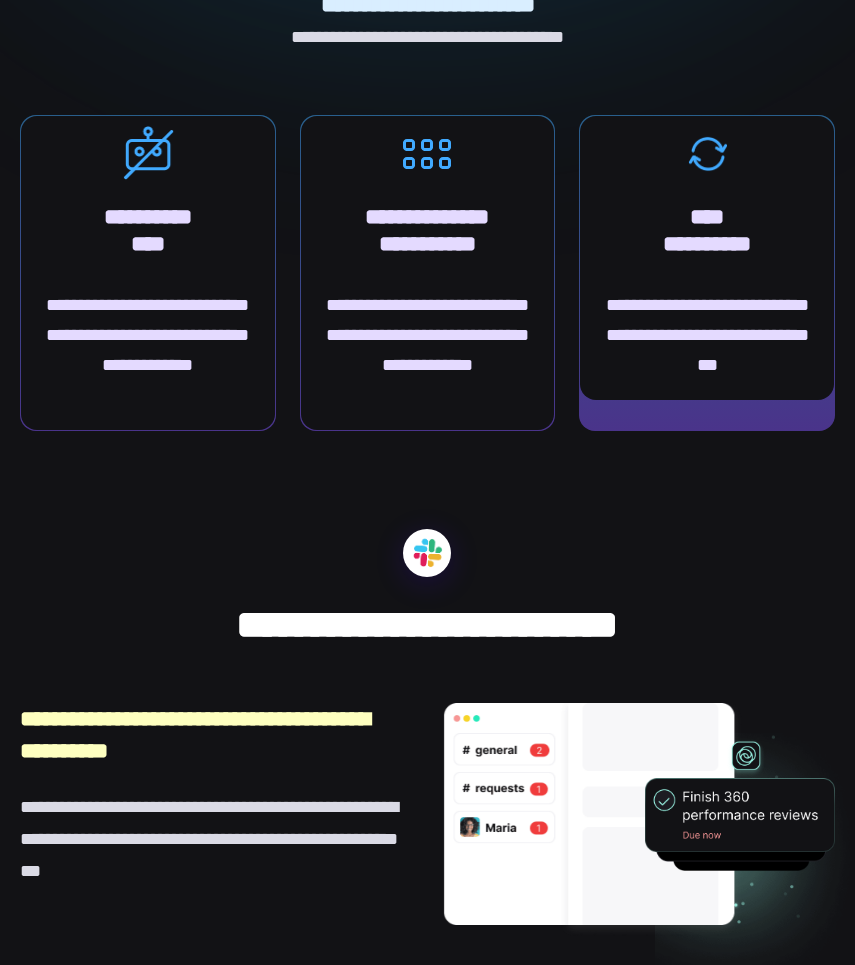 scroll, scrollTop: 1331, scrollLeft: 0, axis: vertical 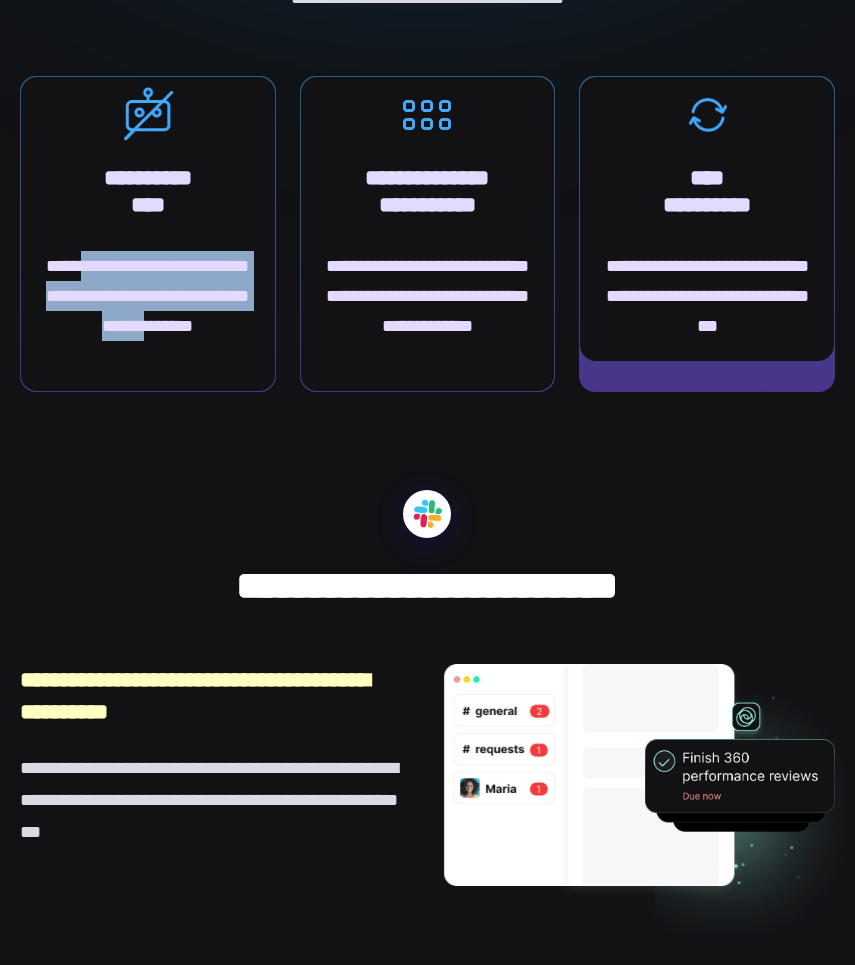 drag, startPoint x: 129, startPoint y: 255, endPoint x: 144, endPoint y: 341, distance: 87.29834 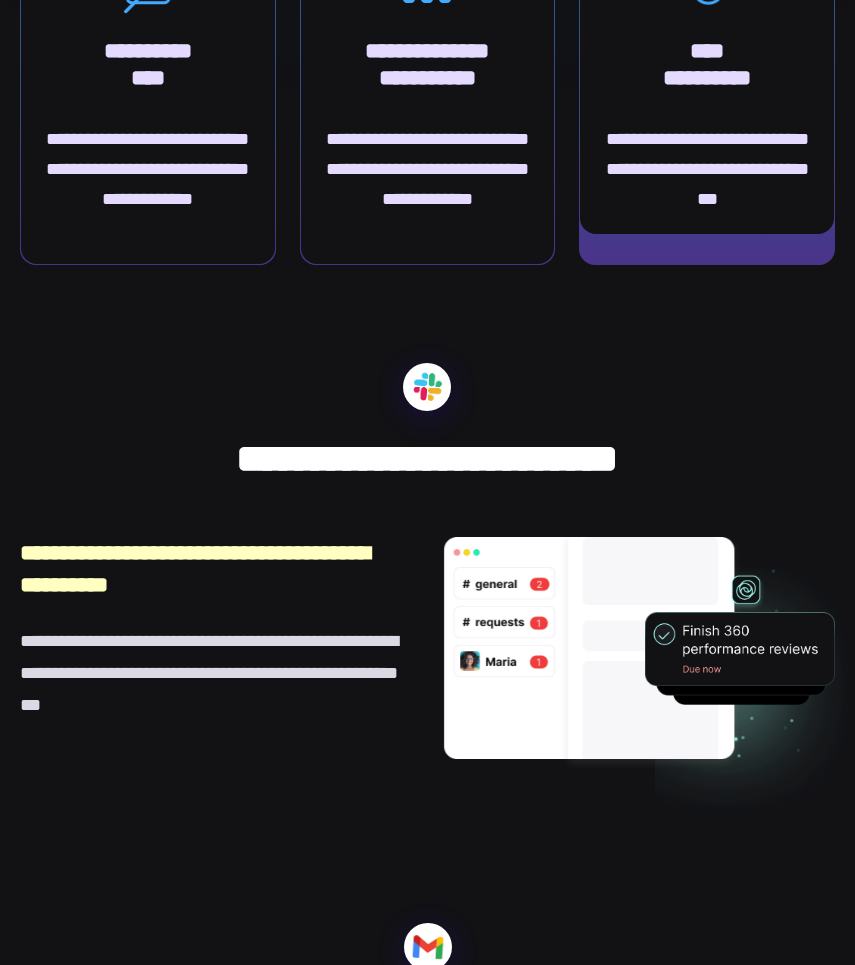 scroll, scrollTop: 1328, scrollLeft: 0, axis: vertical 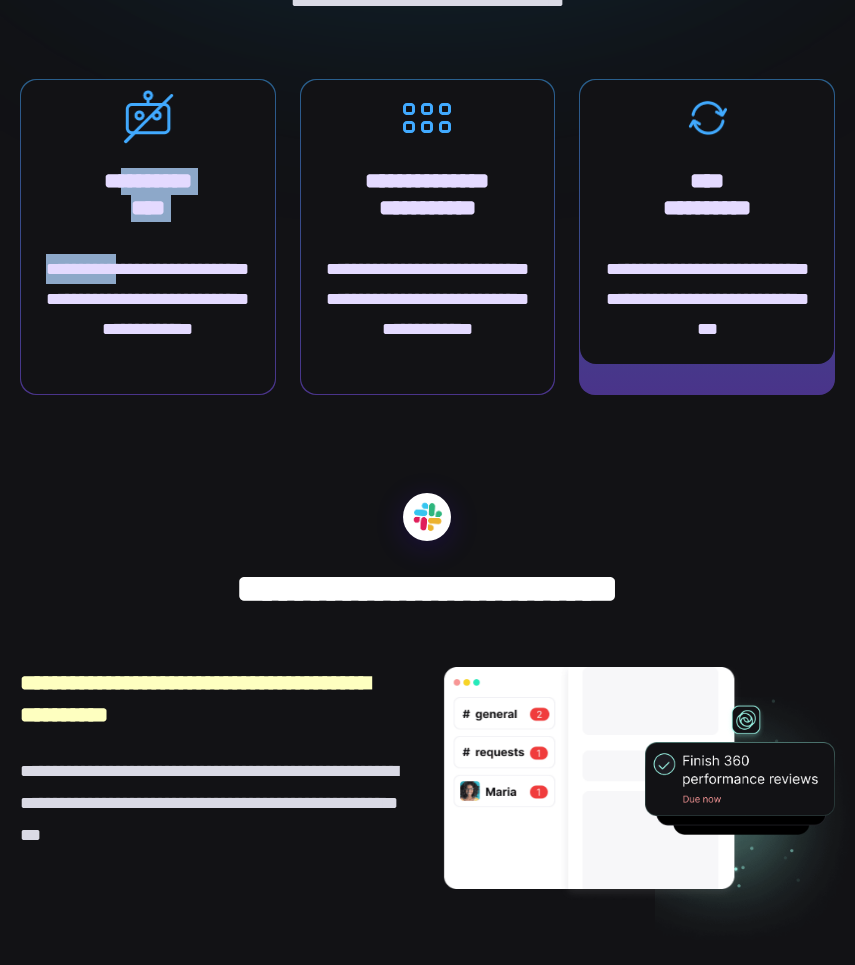 drag, startPoint x: 114, startPoint y: 171, endPoint x: 161, endPoint y: 298, distance: 135.41788 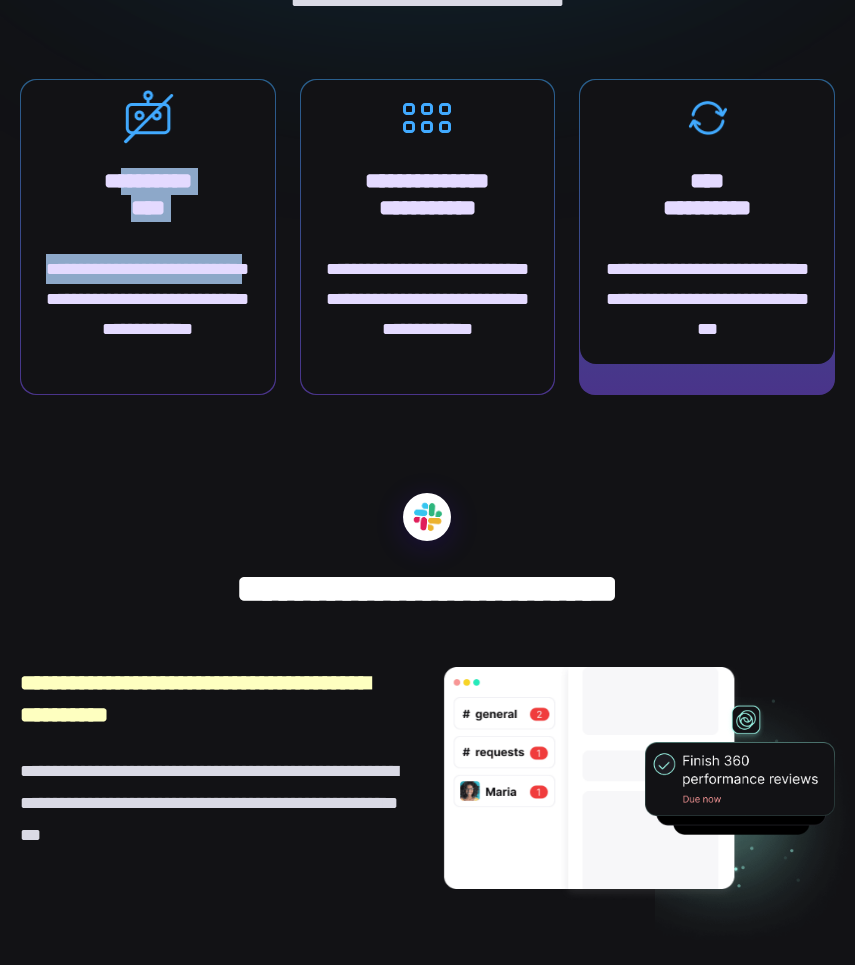 click on "**********" at bounding box center (148, 314) 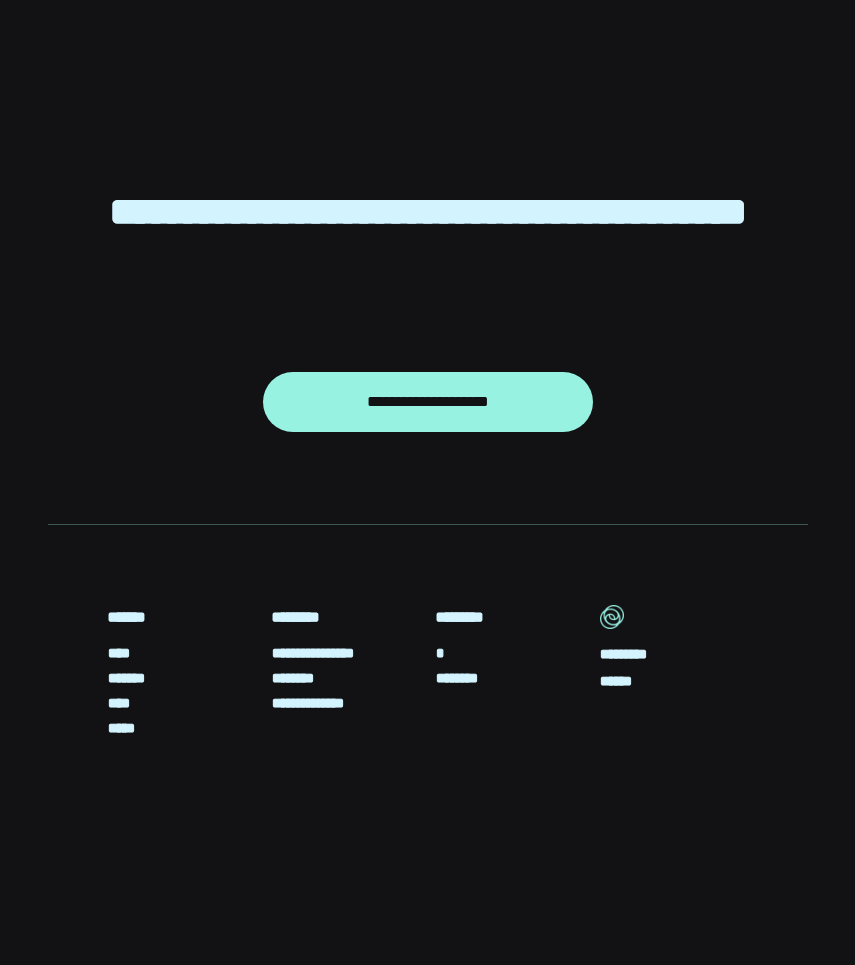 scroll, scrollTop: 6106, scrollLeft: 0, axis: vertical 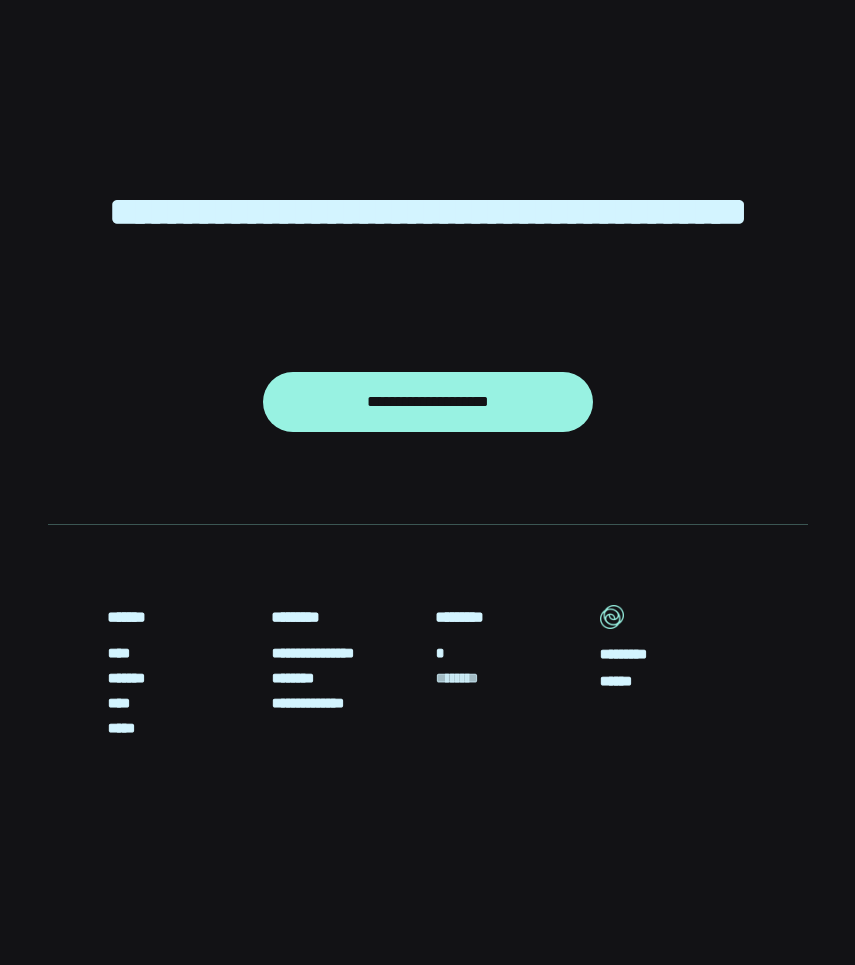 click on "********" at bounding box center [463, 678] 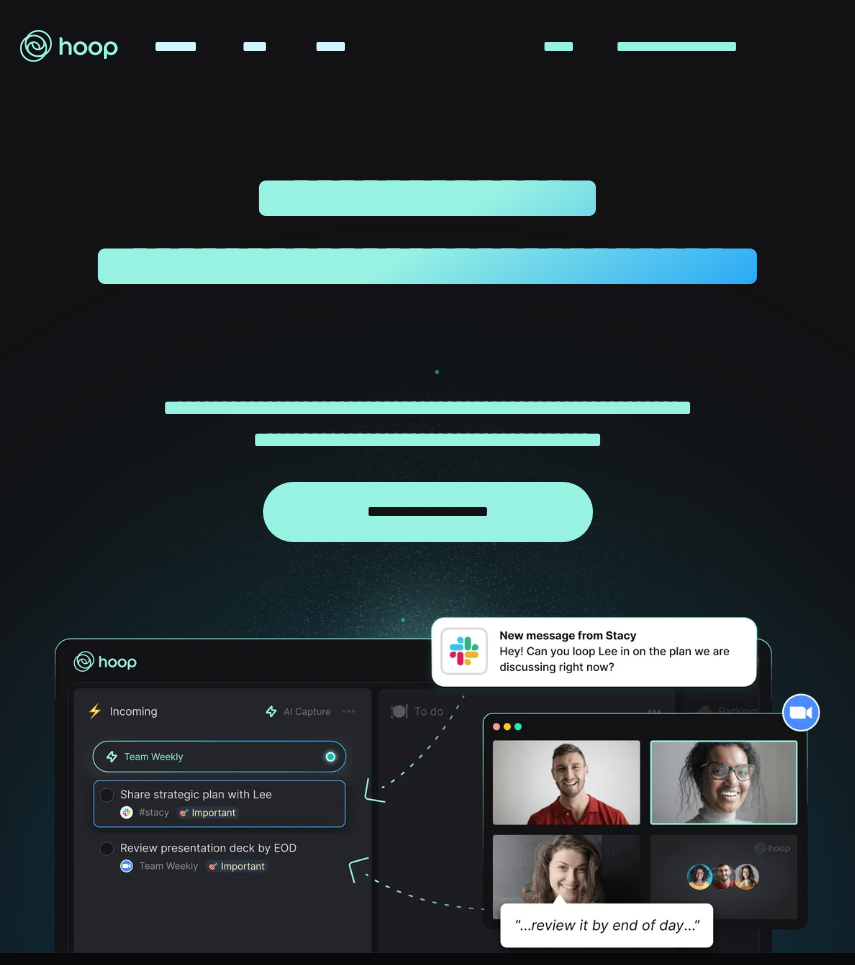 scroll, scrollTop: 0, scrollLeft: 0, axis: both 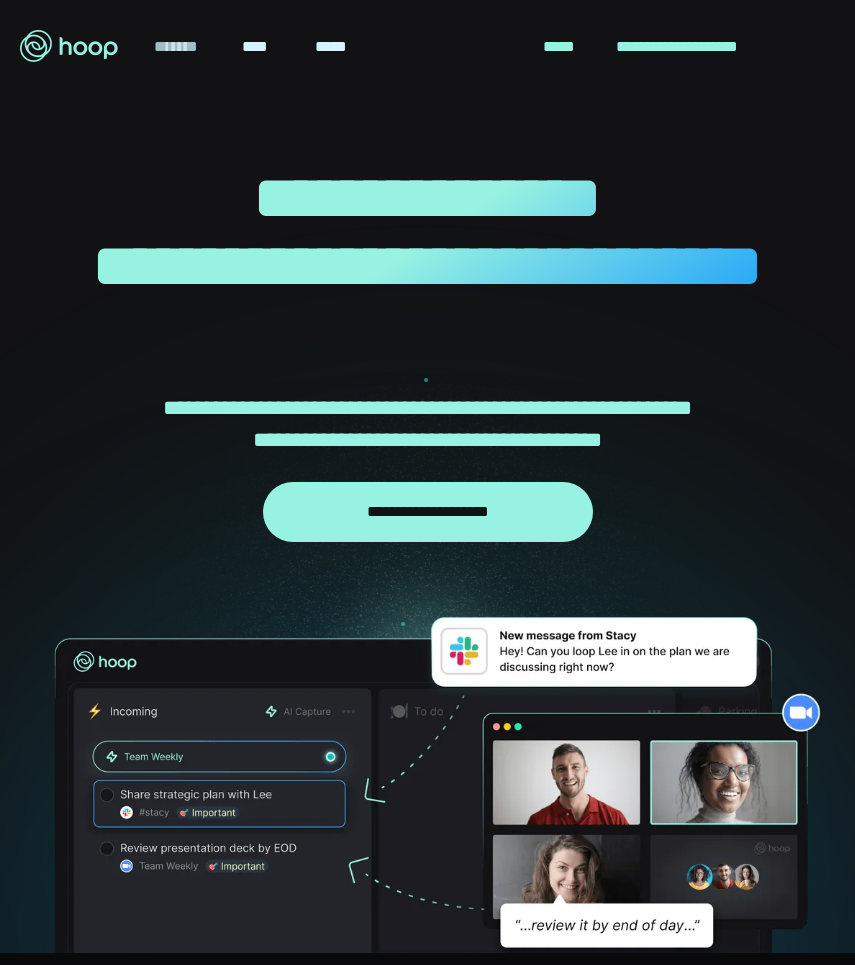click on "*******" at bounding box center (176, 47) 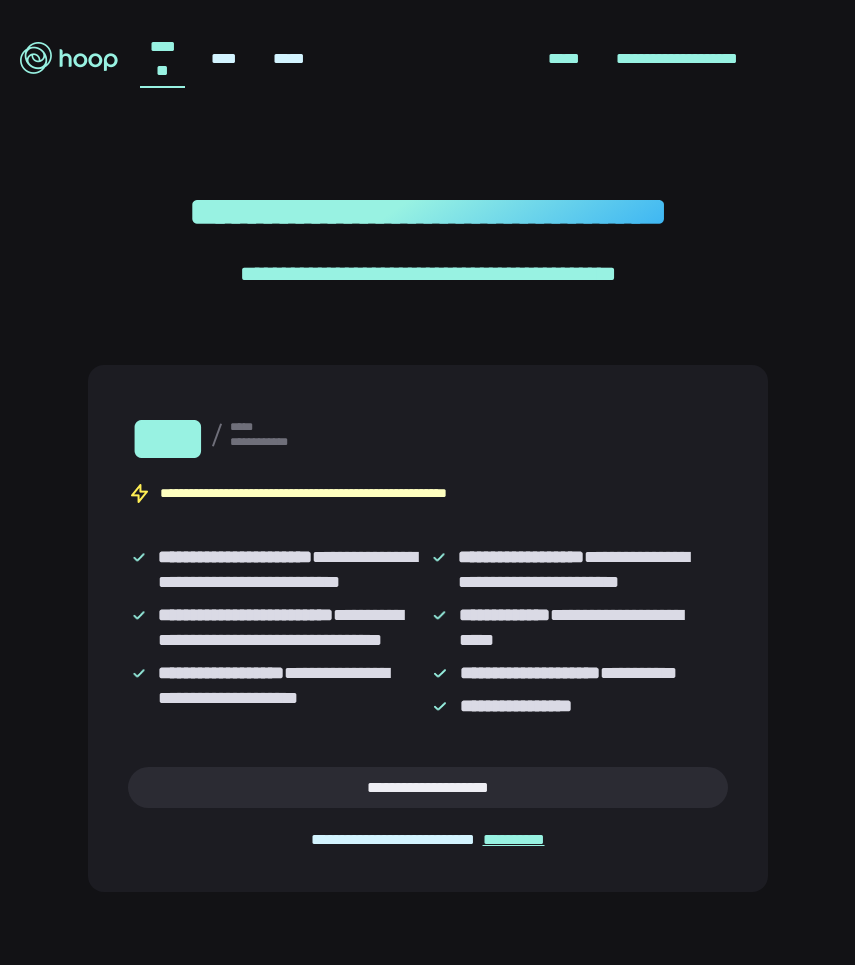 scroll, scrollTop: 0, scrollLeft: 0, axis: both 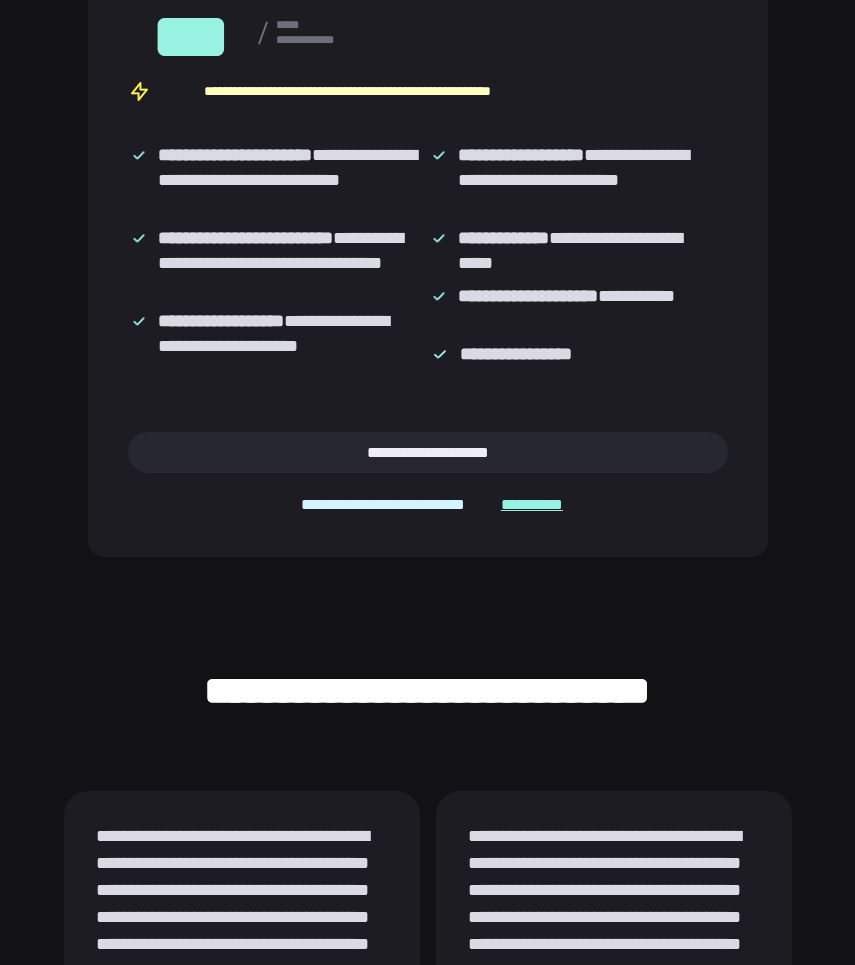 click on "**********" at bounding box center [428, 452] 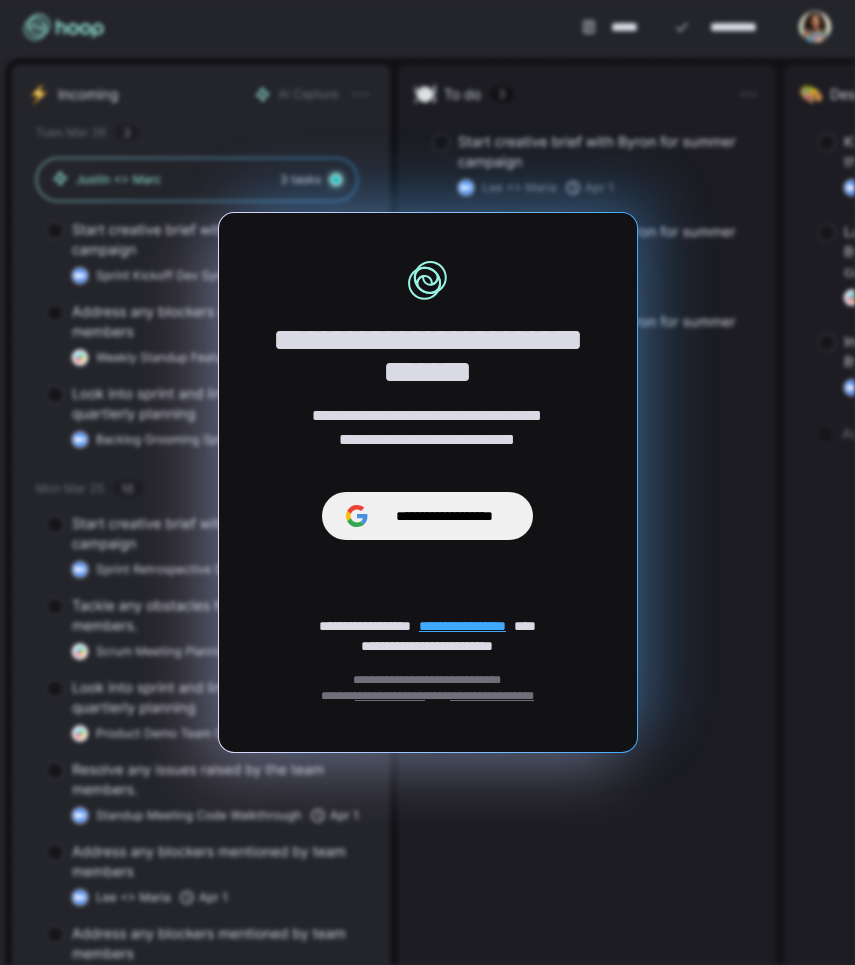 scroll, scrollTop: 0, scrollLeft: 0, axis: both 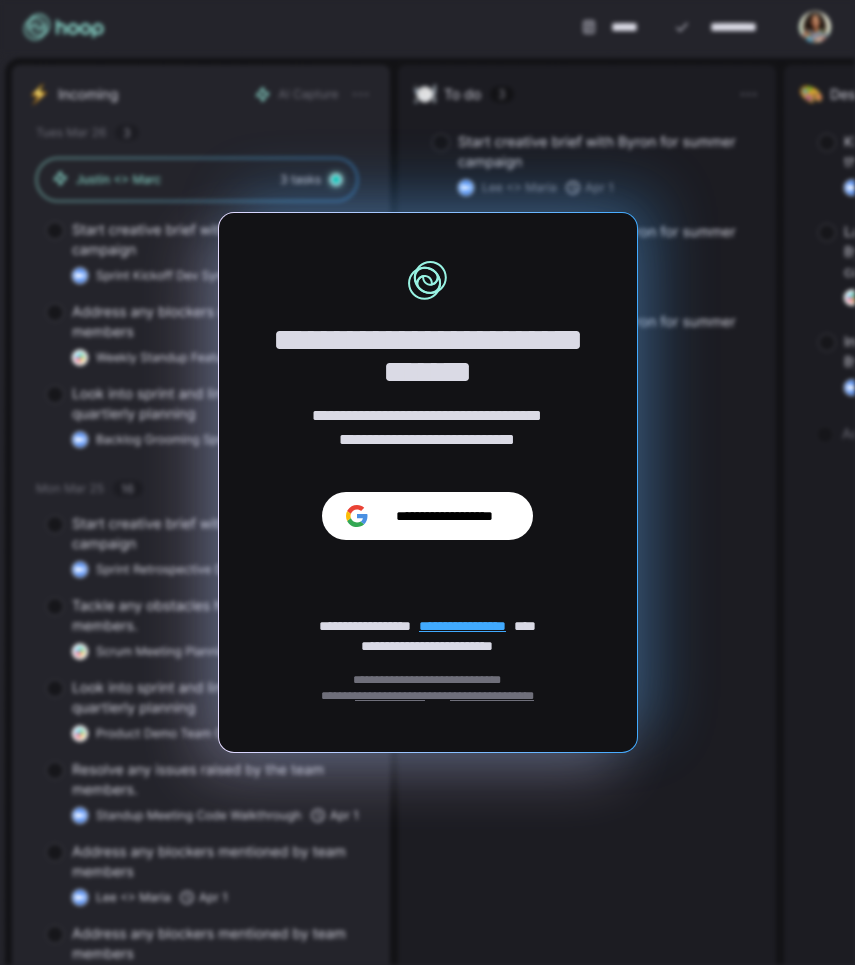 click on "**********" at bounding box center [444, 516] 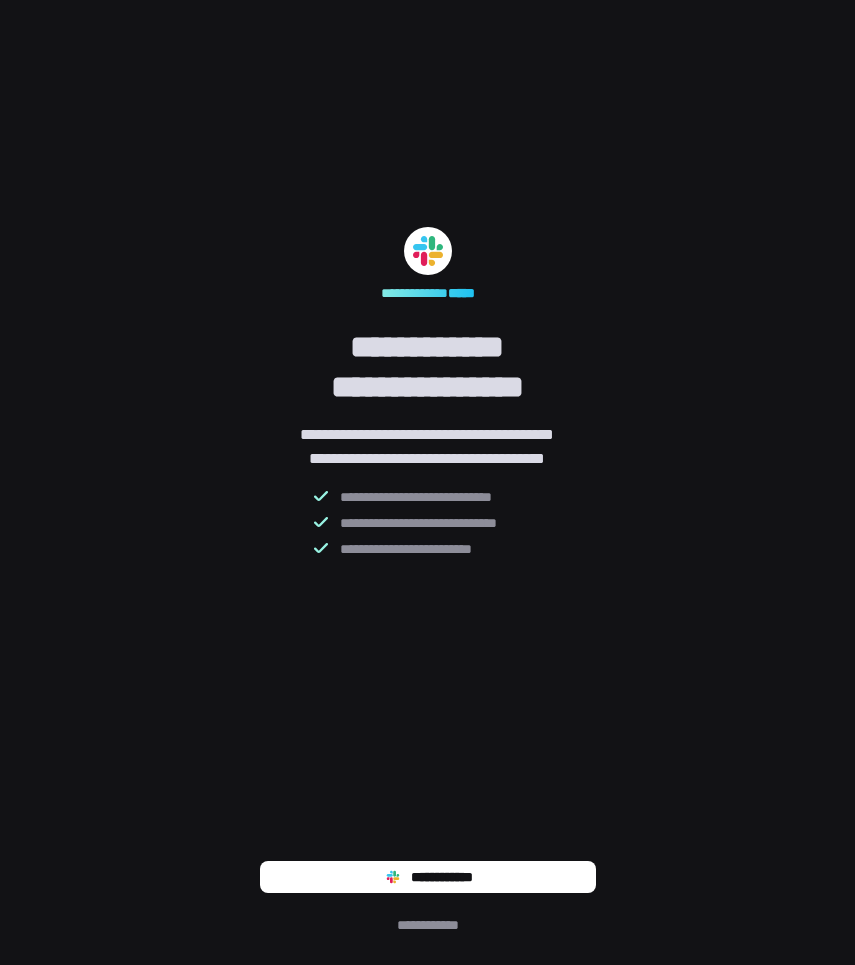 scroll, scrollTop: 0, scrollLeft: 0, axis: both 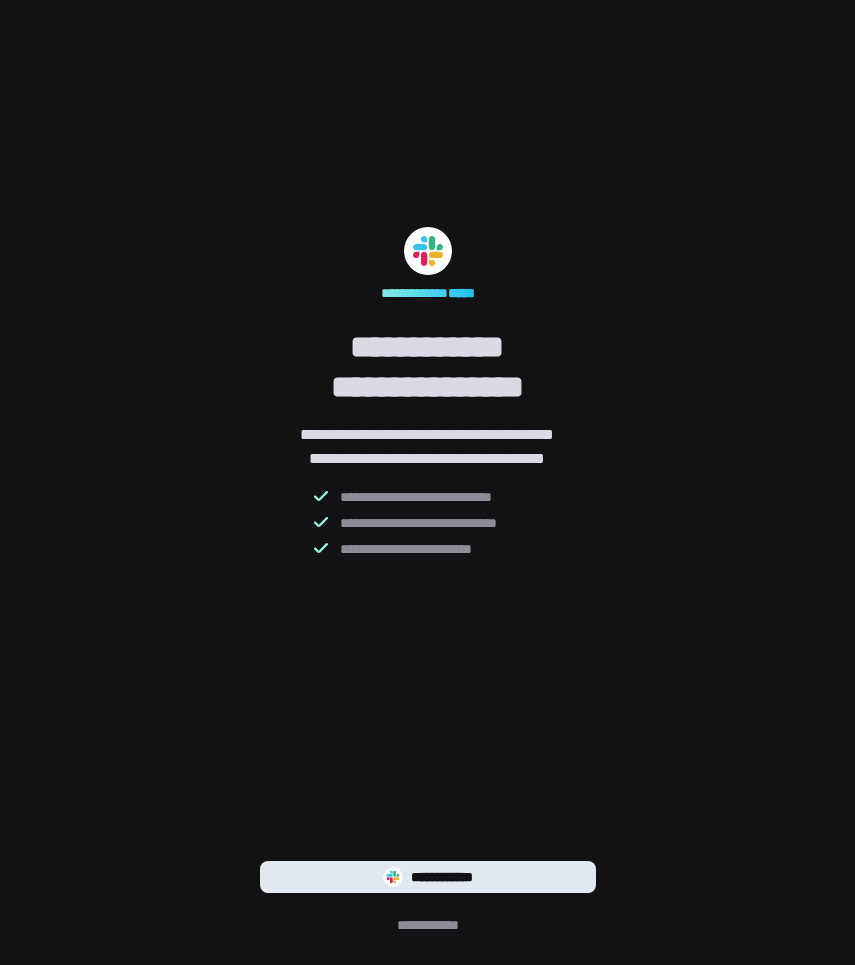 click on "**********" at bounding box center [428, 877] 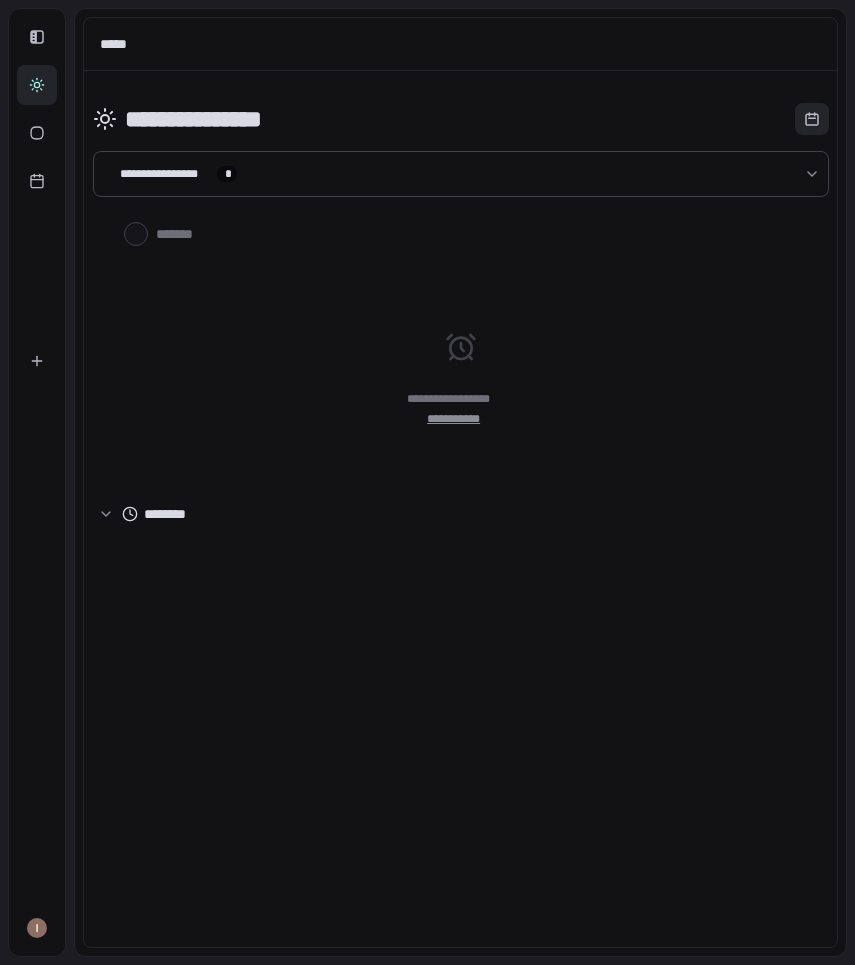 scroll, scrollTop: 0, scrollLeft: 0, axis: both 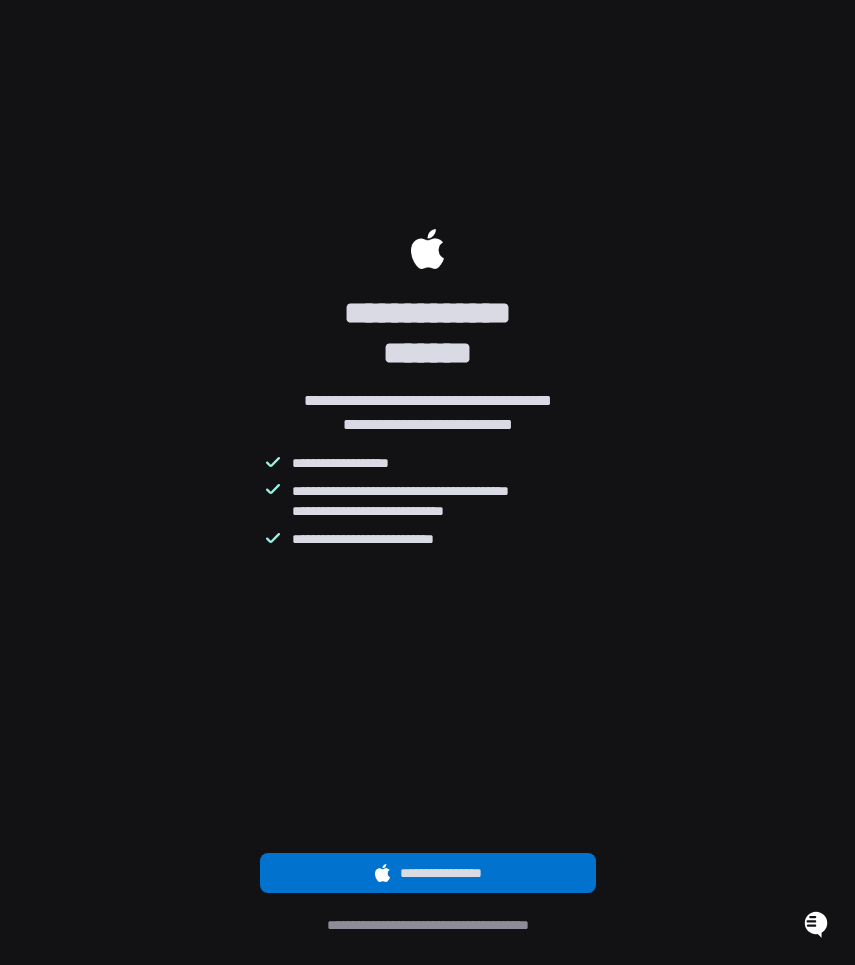 click on "**********" at bounding box center (428, 873) 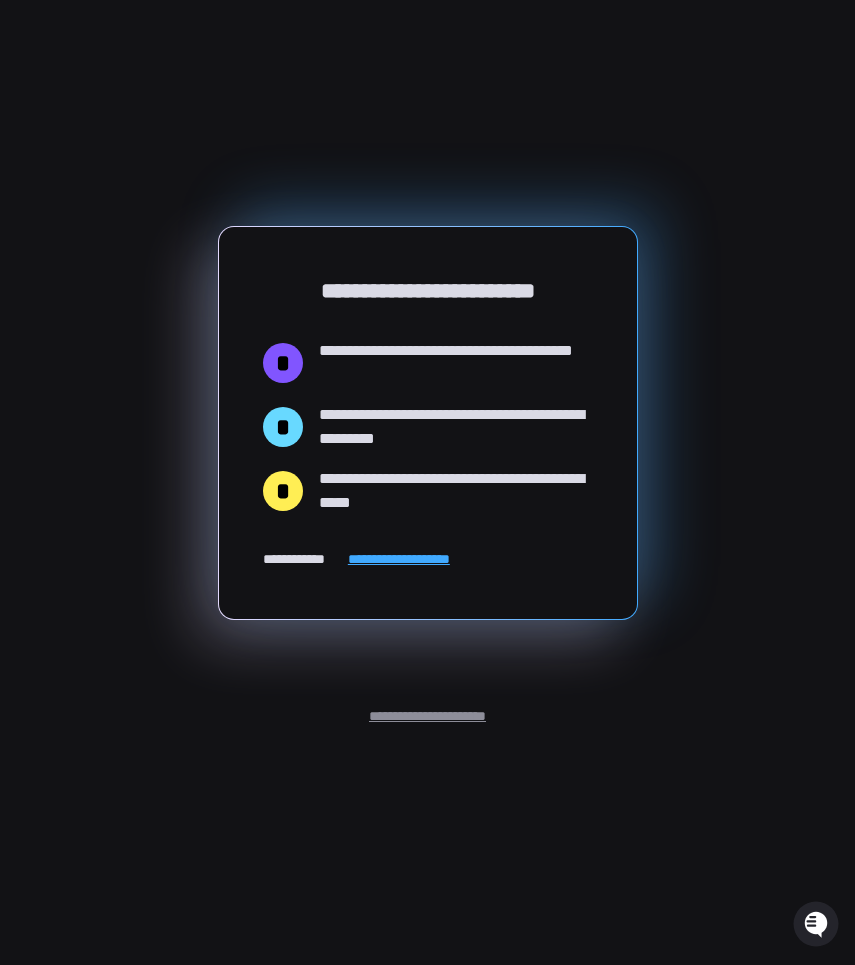 click on "**********" at bounding box center (427, 716) 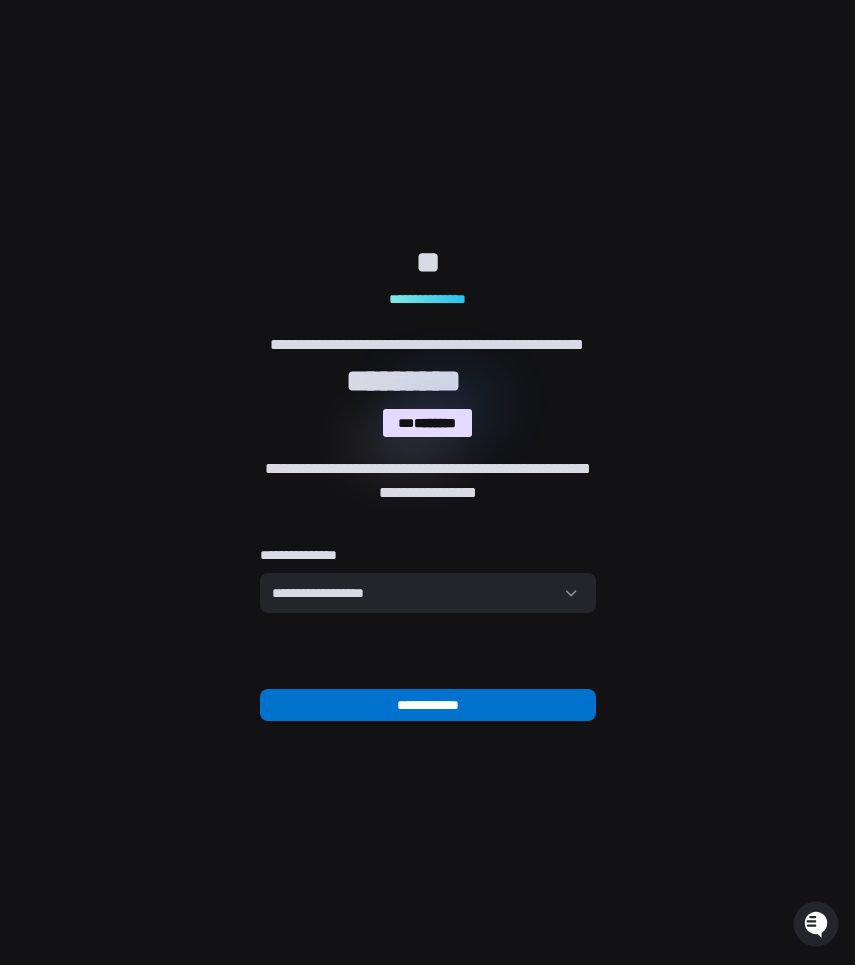 click on "**********" at bounding box center (428, 705) 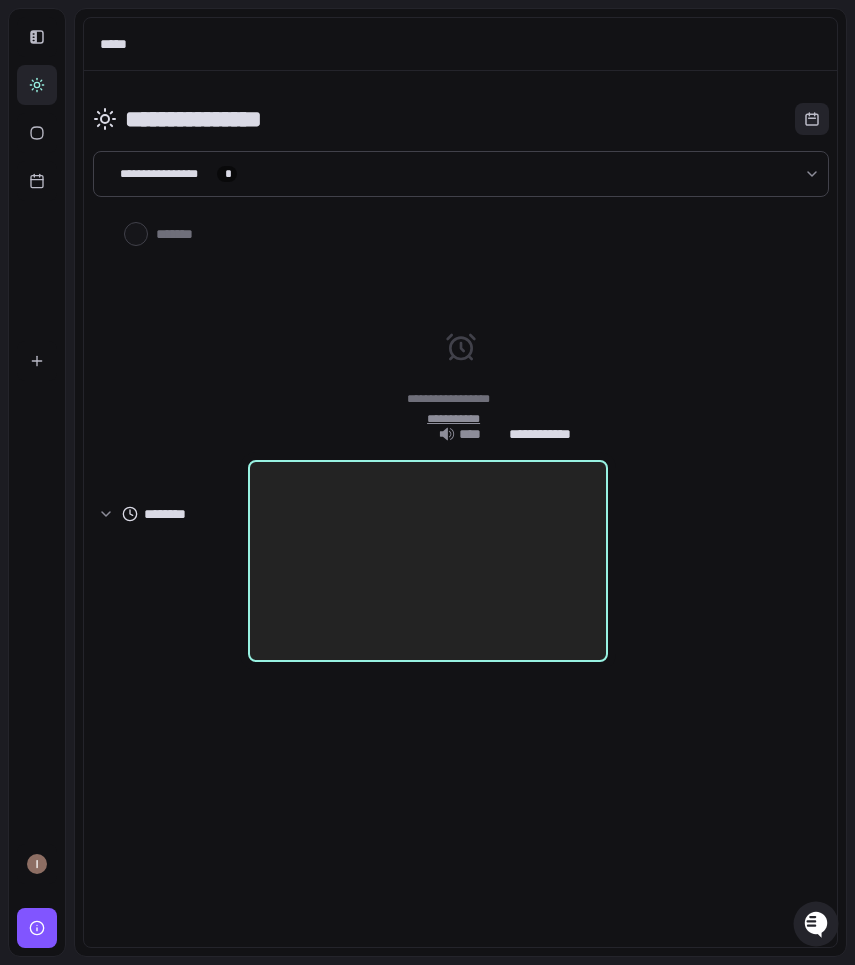 click at bounding box center (428, 561) 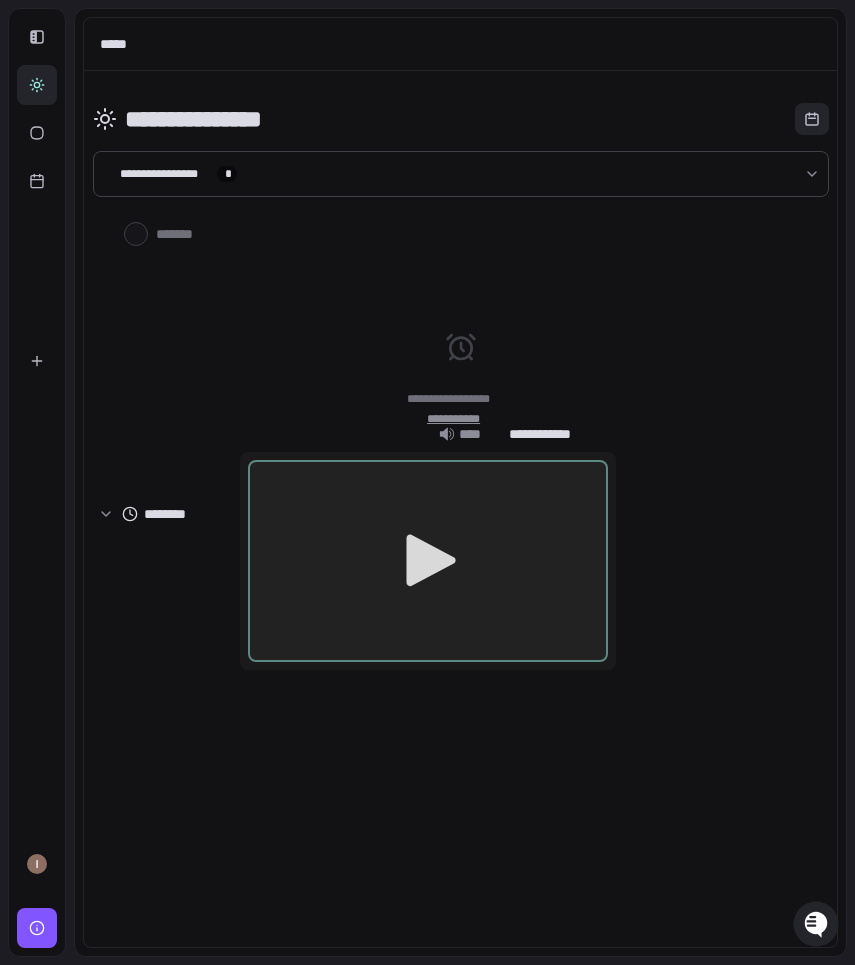 click at bounding box center [427, 482] 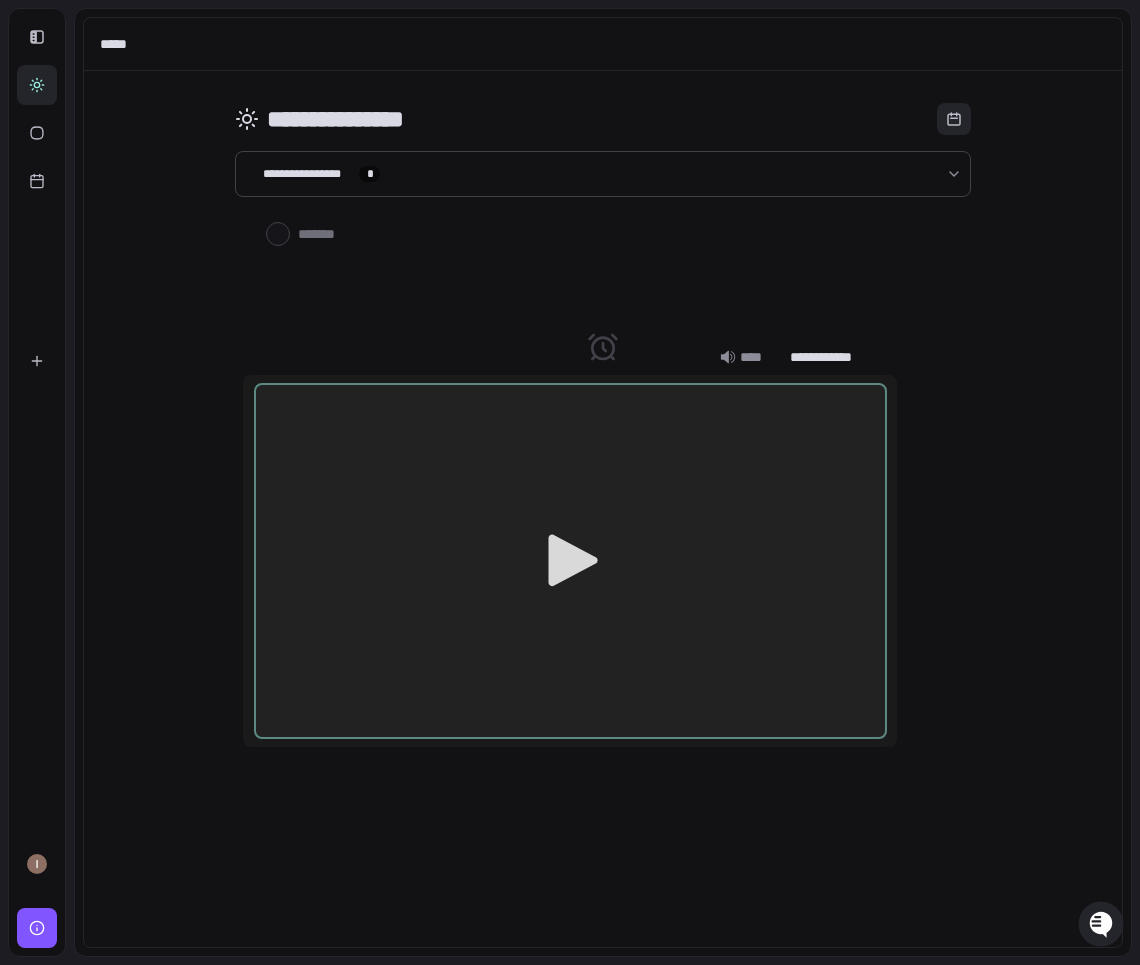 click at bounding box center [570, 482] 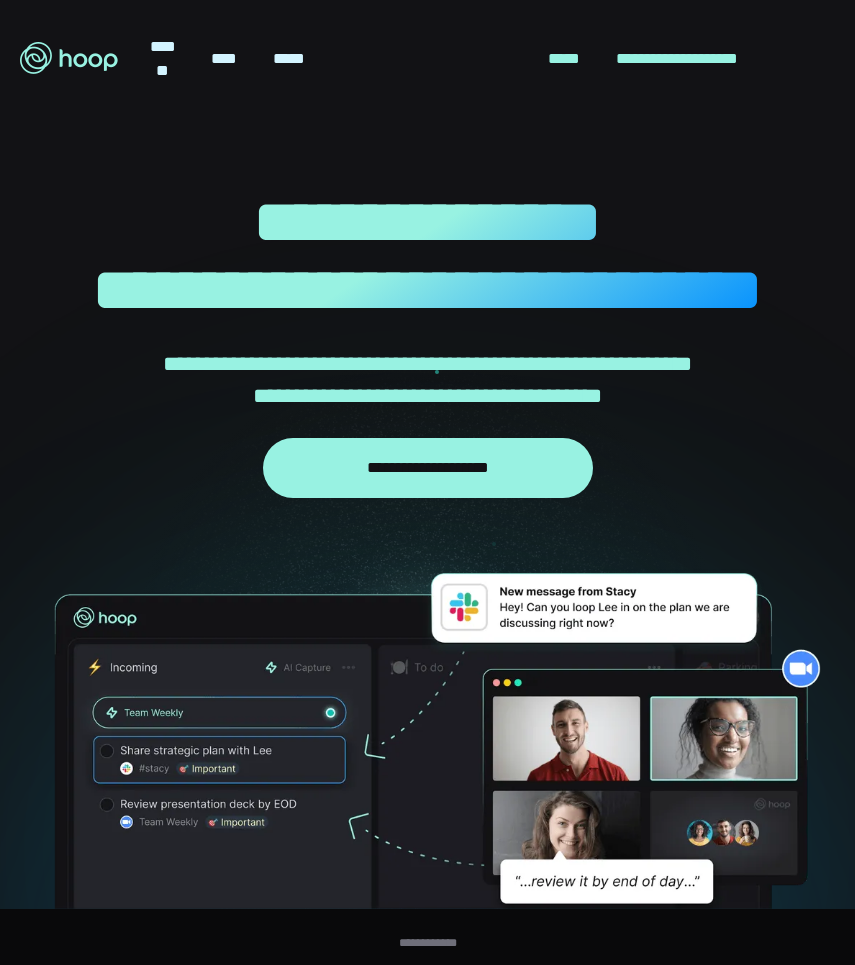 scroll, scrollTop: 0, scrollLeft: 0, axis: both 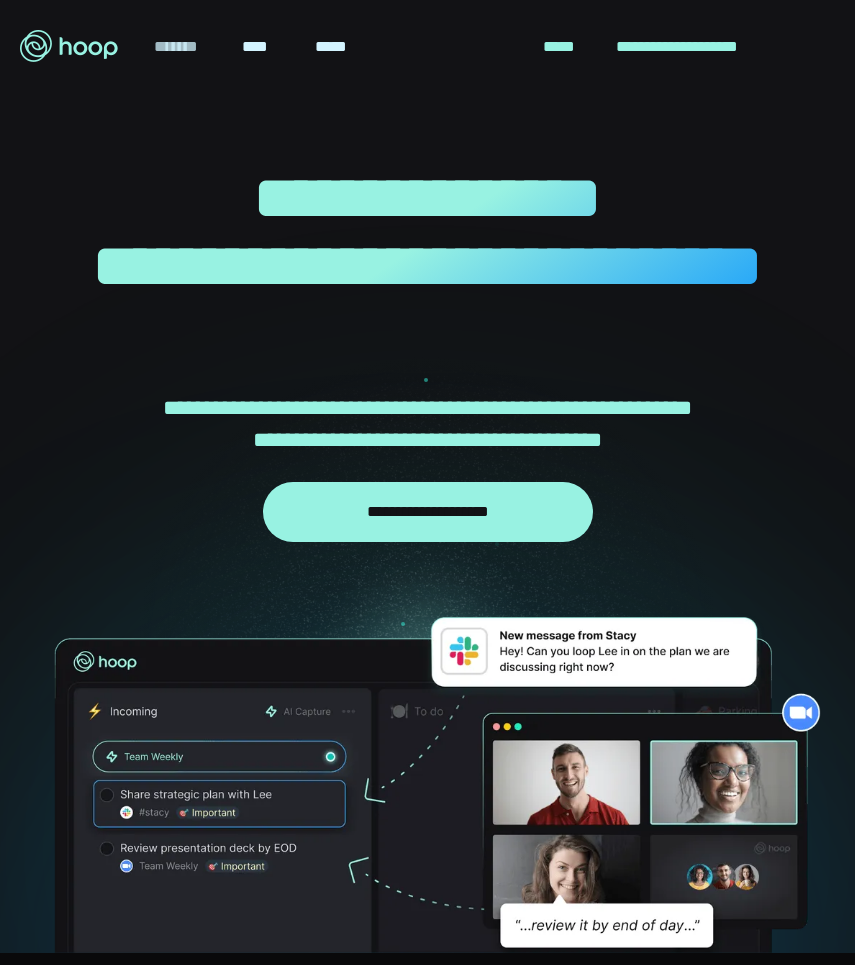 click on "*******" at bounding box center (176, 47) 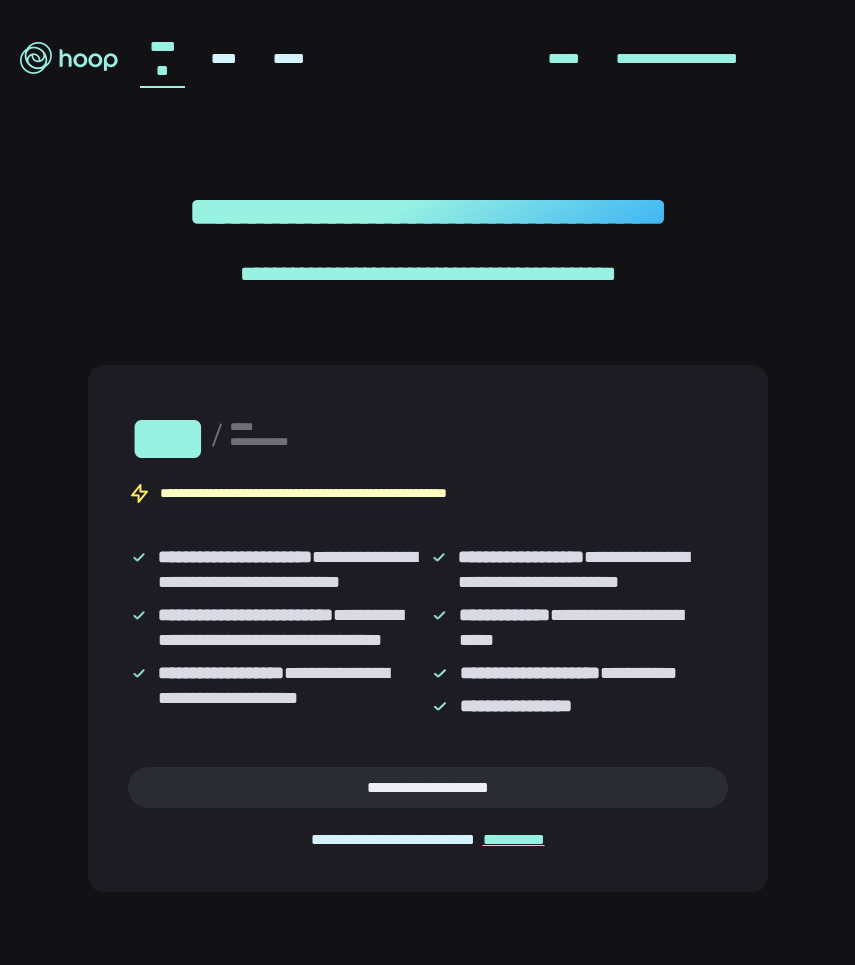 scroll, scrollTop: 0, scrollLeft: 0, axis: both 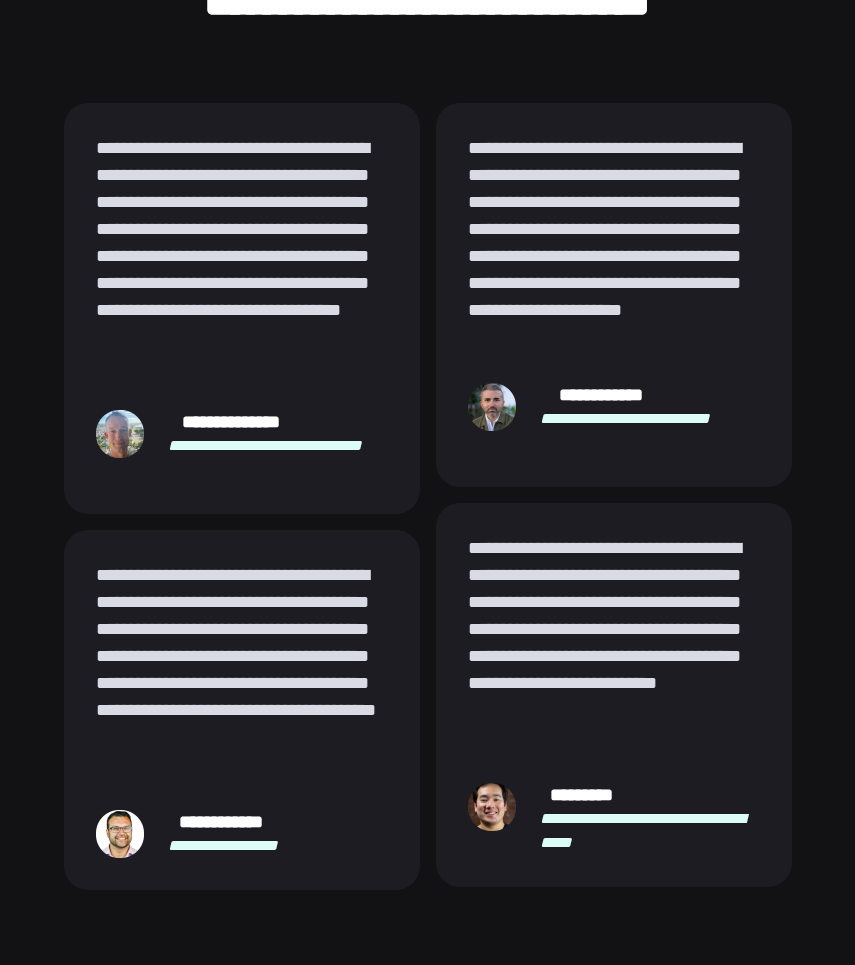 click on "**********" at bounding box center [614, 643] 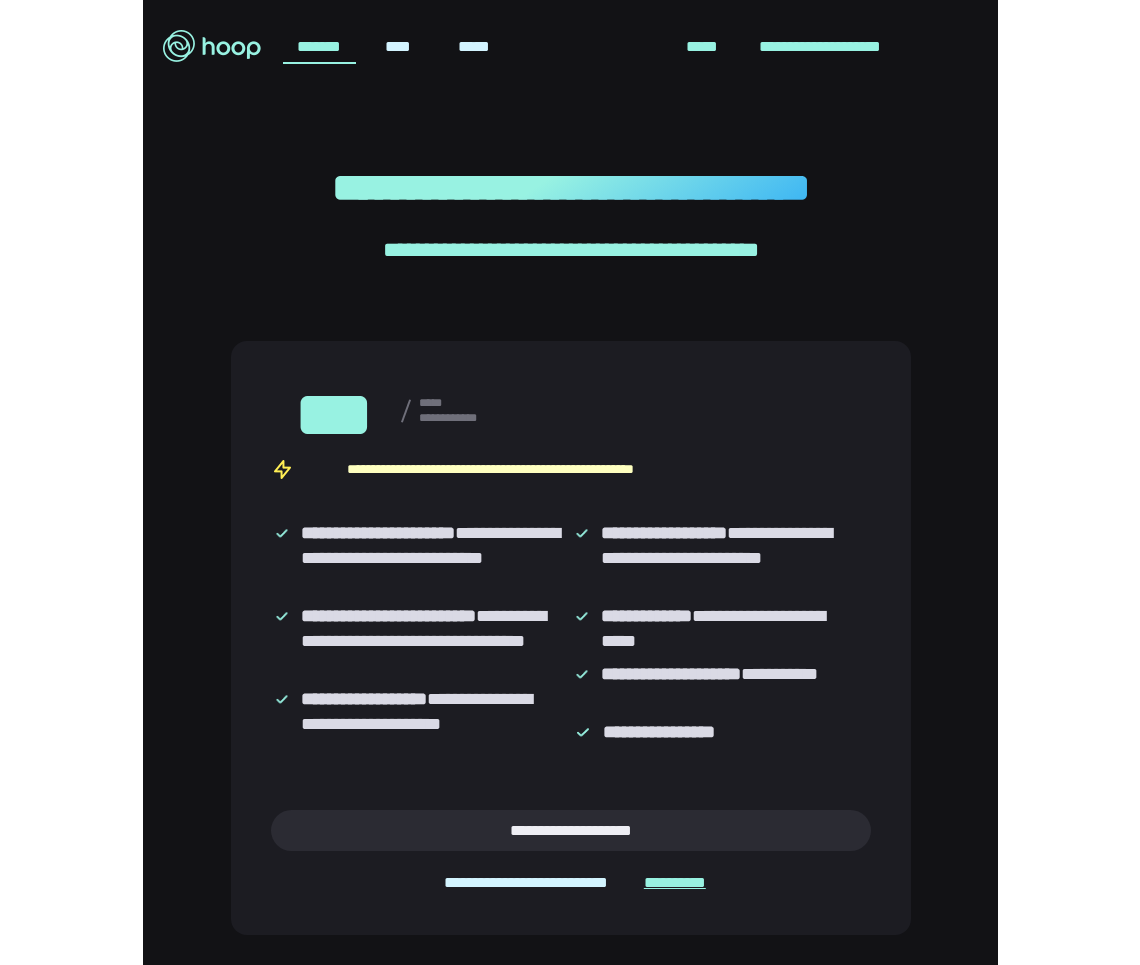 scroll, scrollTop: 0, scrollLeft: 0, axis: both 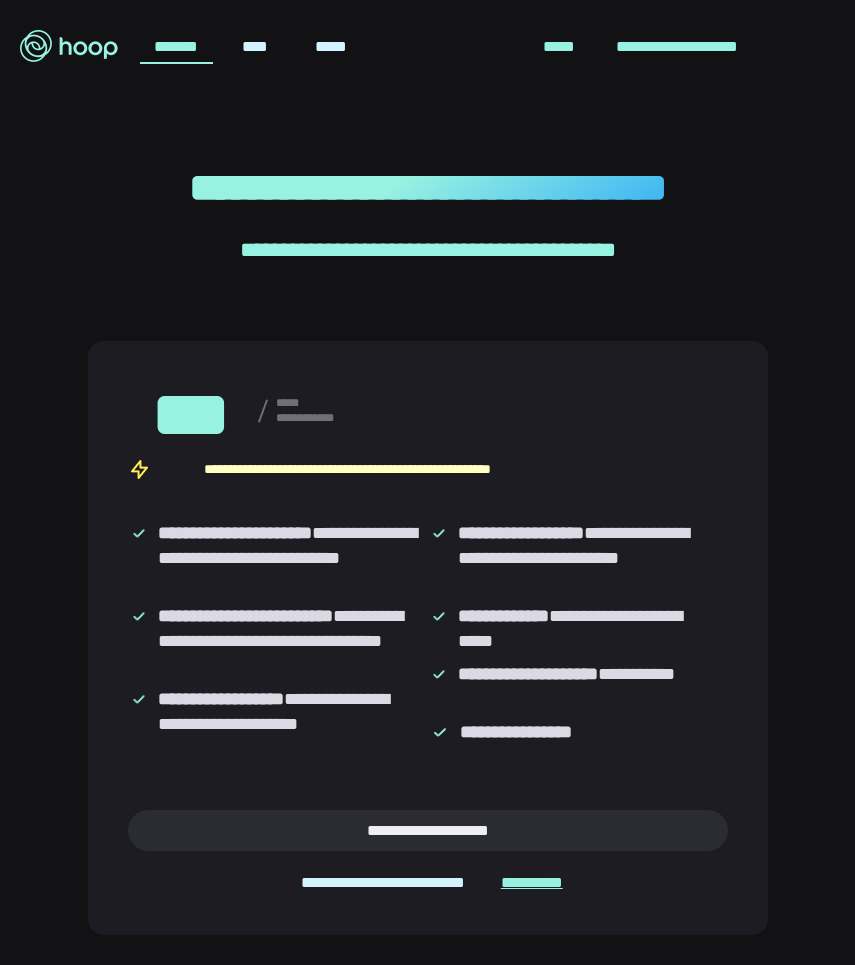 click on "**********" at bounding box center (428, 212) 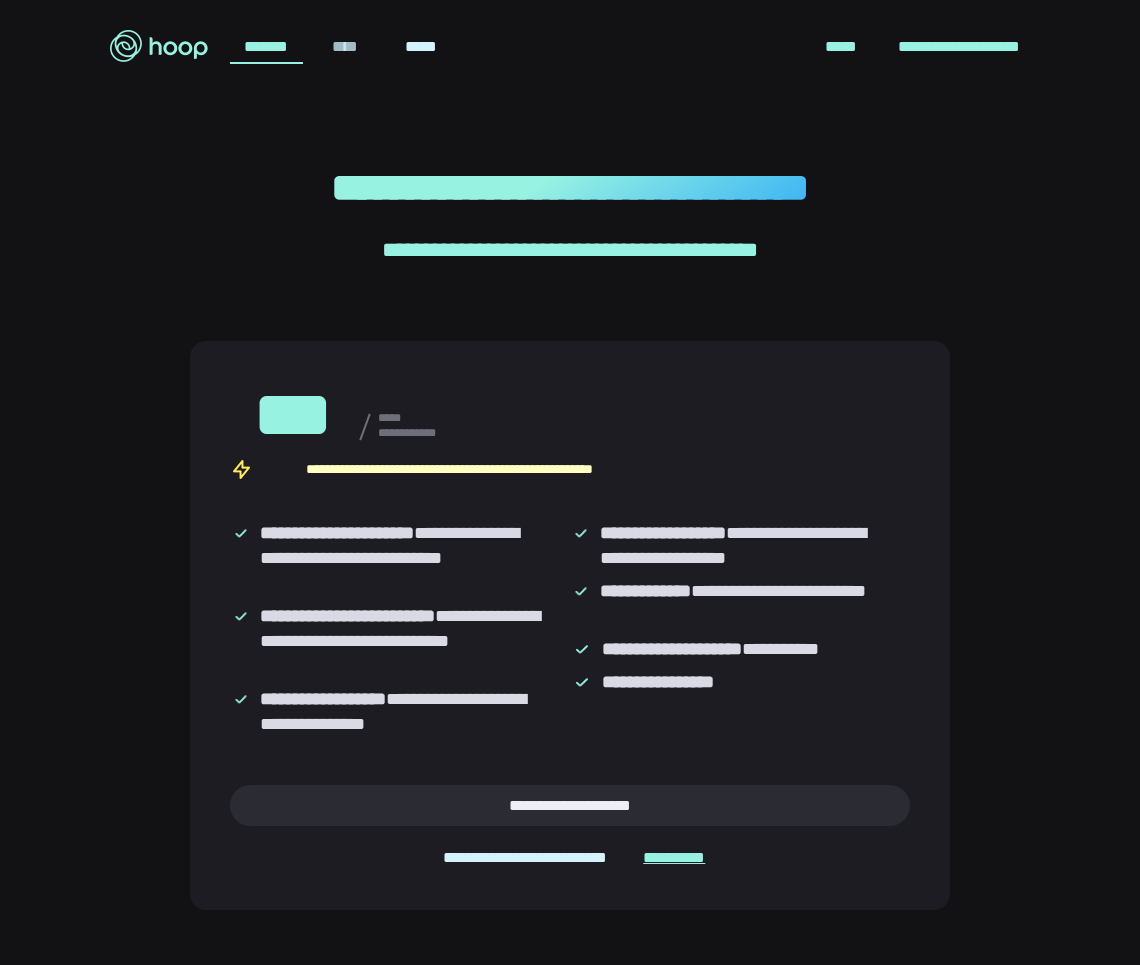 click on "****" at bounding box center (346, 47) 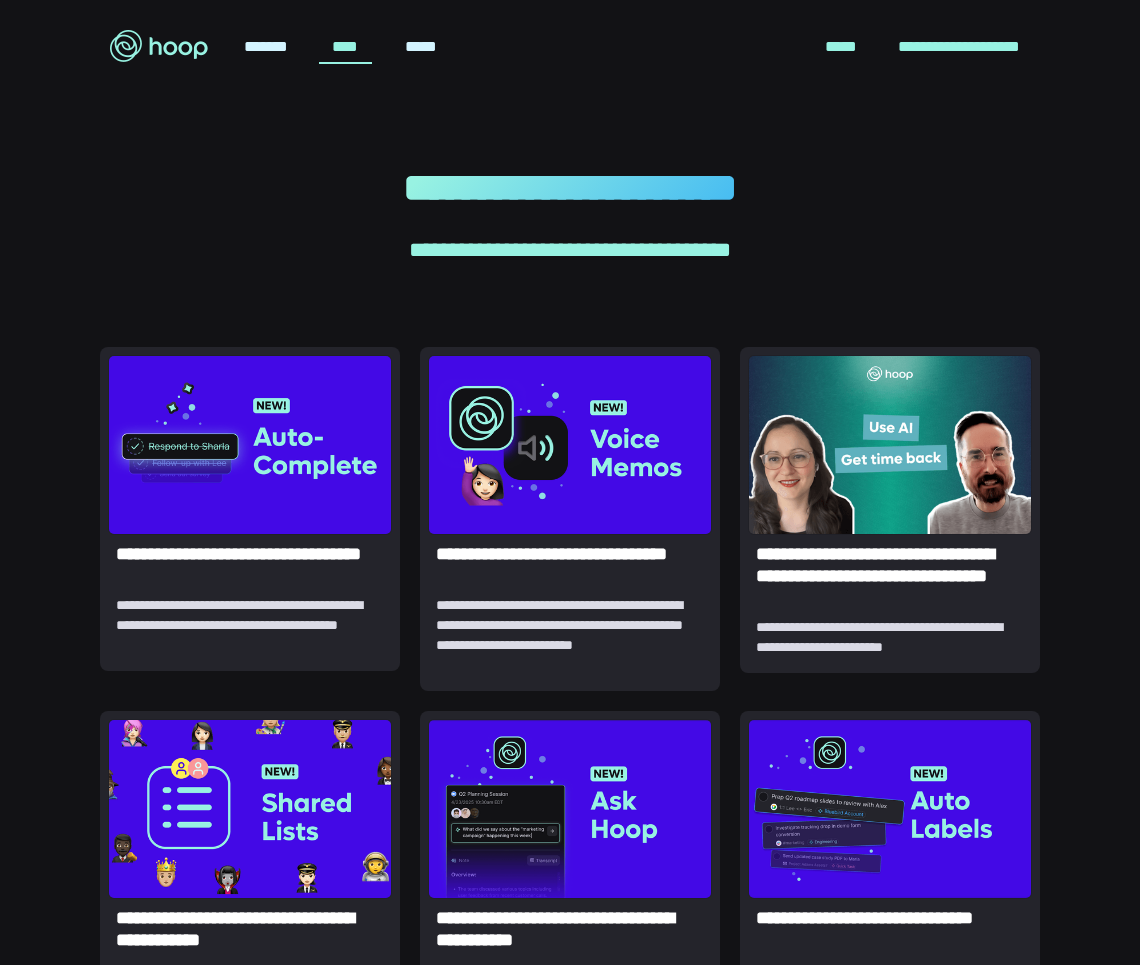 scroll, scrollTop: 0, scrollLeft: 0, axis: both 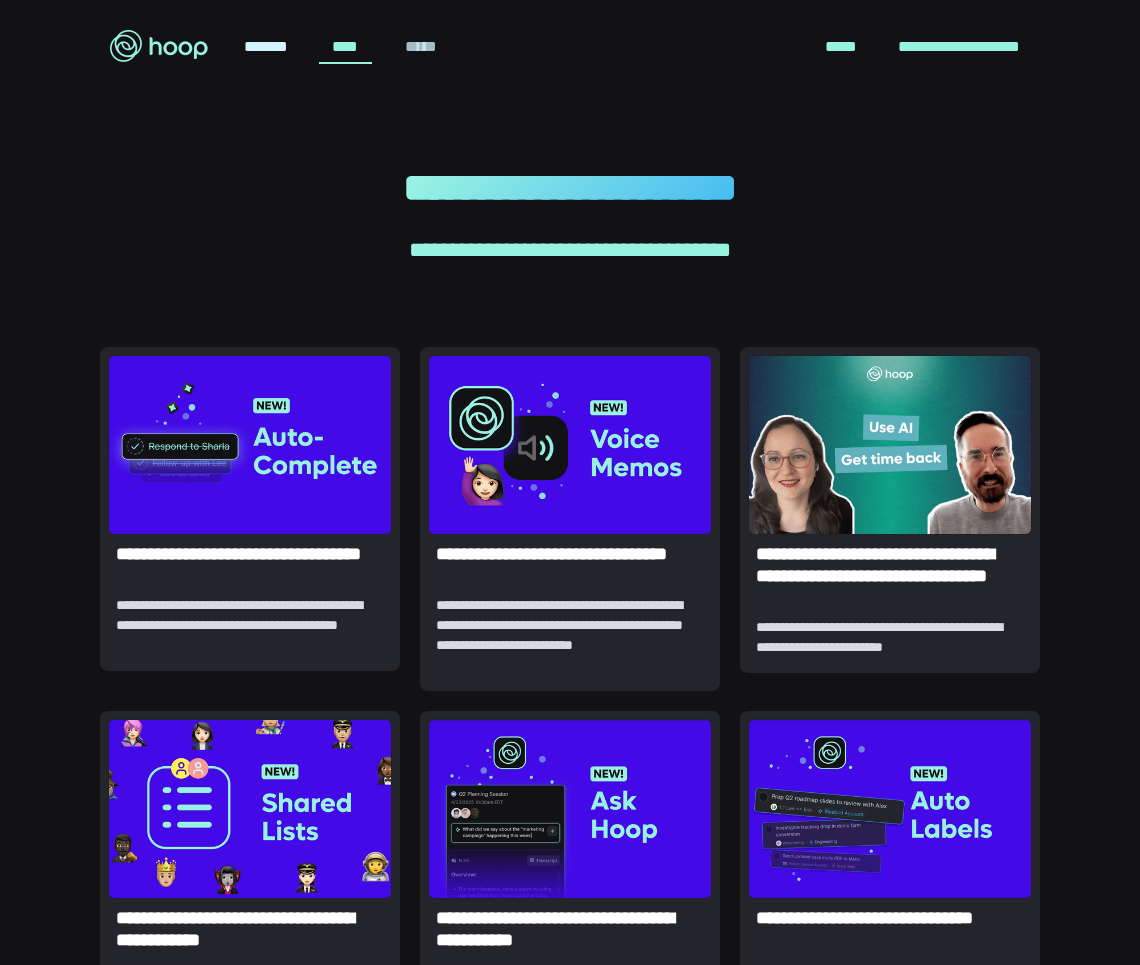 click on "*****" at bounding box center [420, 47] 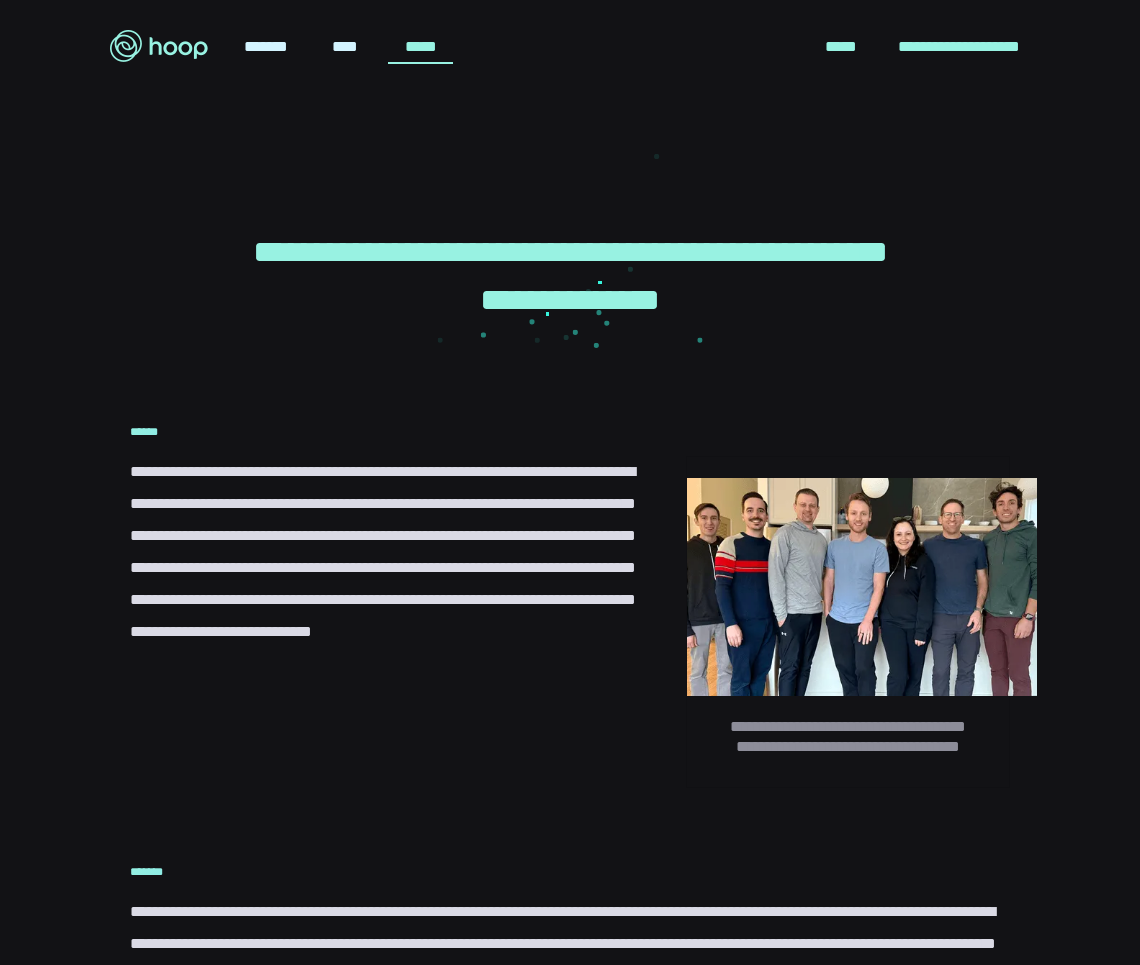 scroll, scrollTop: 0, scrollLeft: 0, axis: both 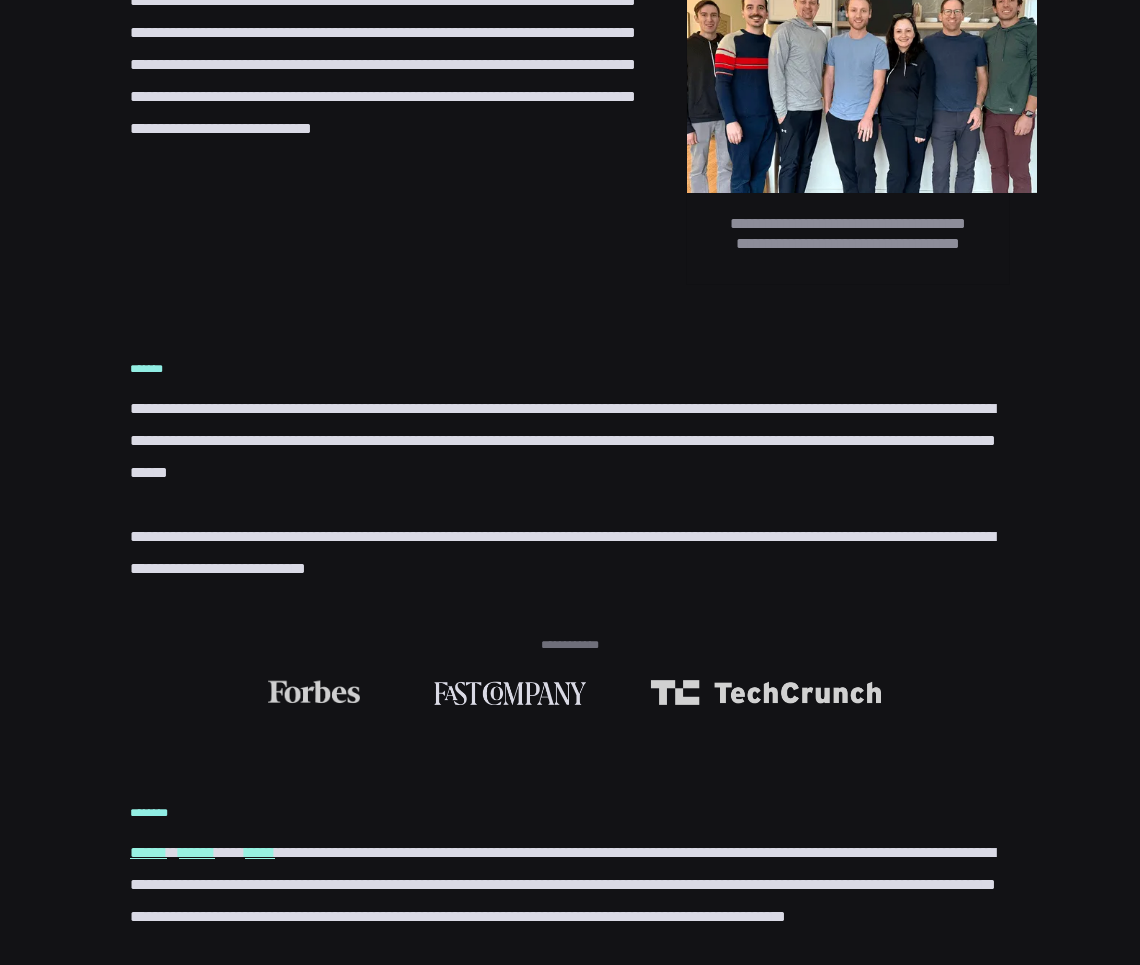 click at bounding box center [314, 693] 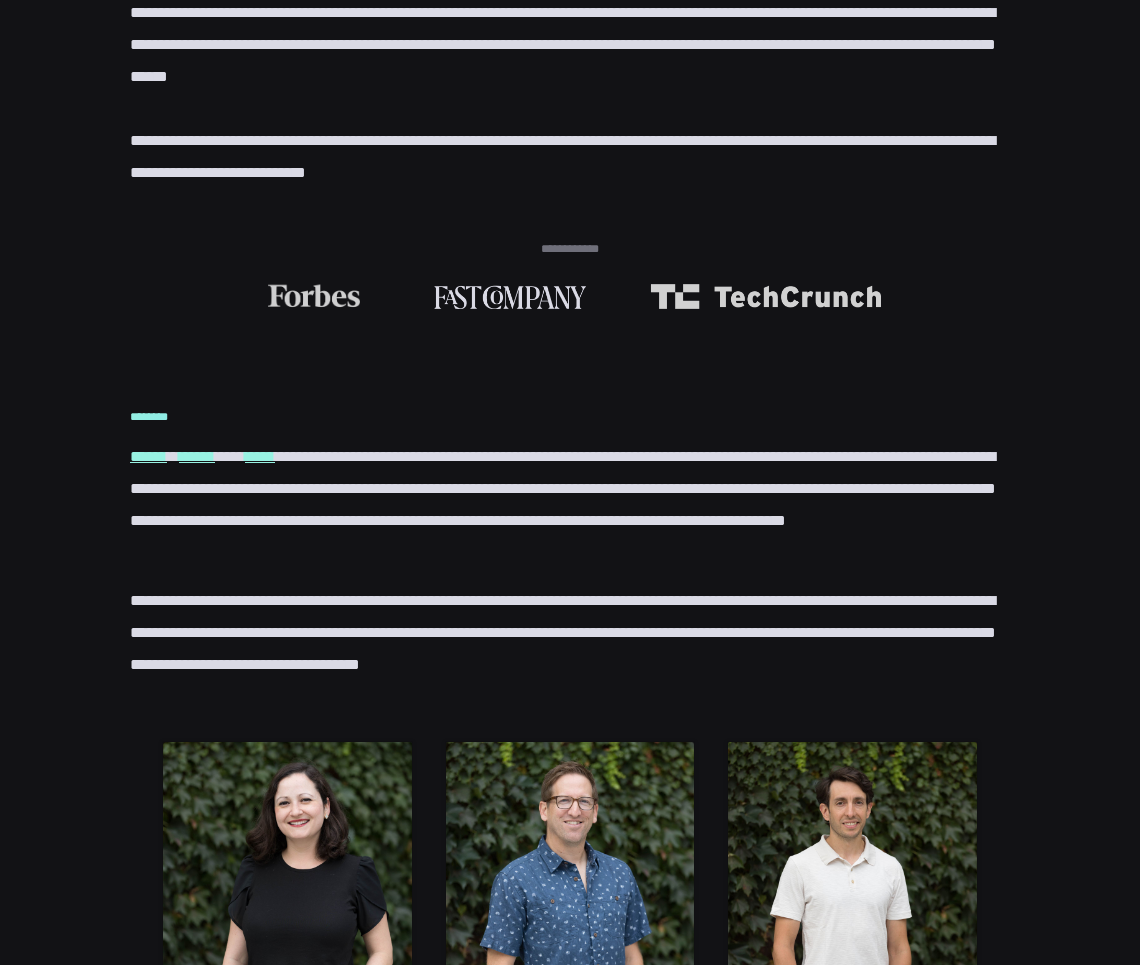 click on "**********" at bounding box center [570, 505] 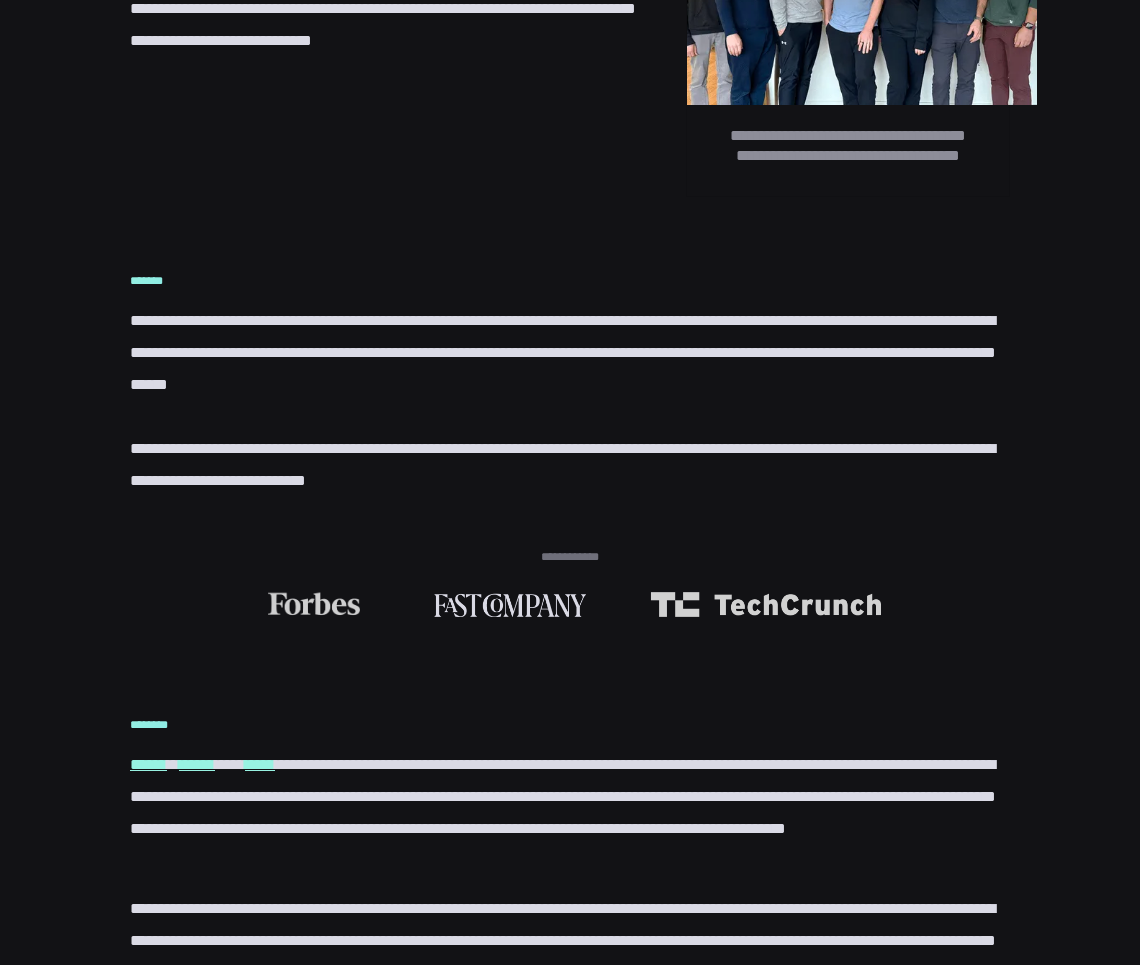scroll, scrollTop: 265, scrollLeft: 0, axis: vertical 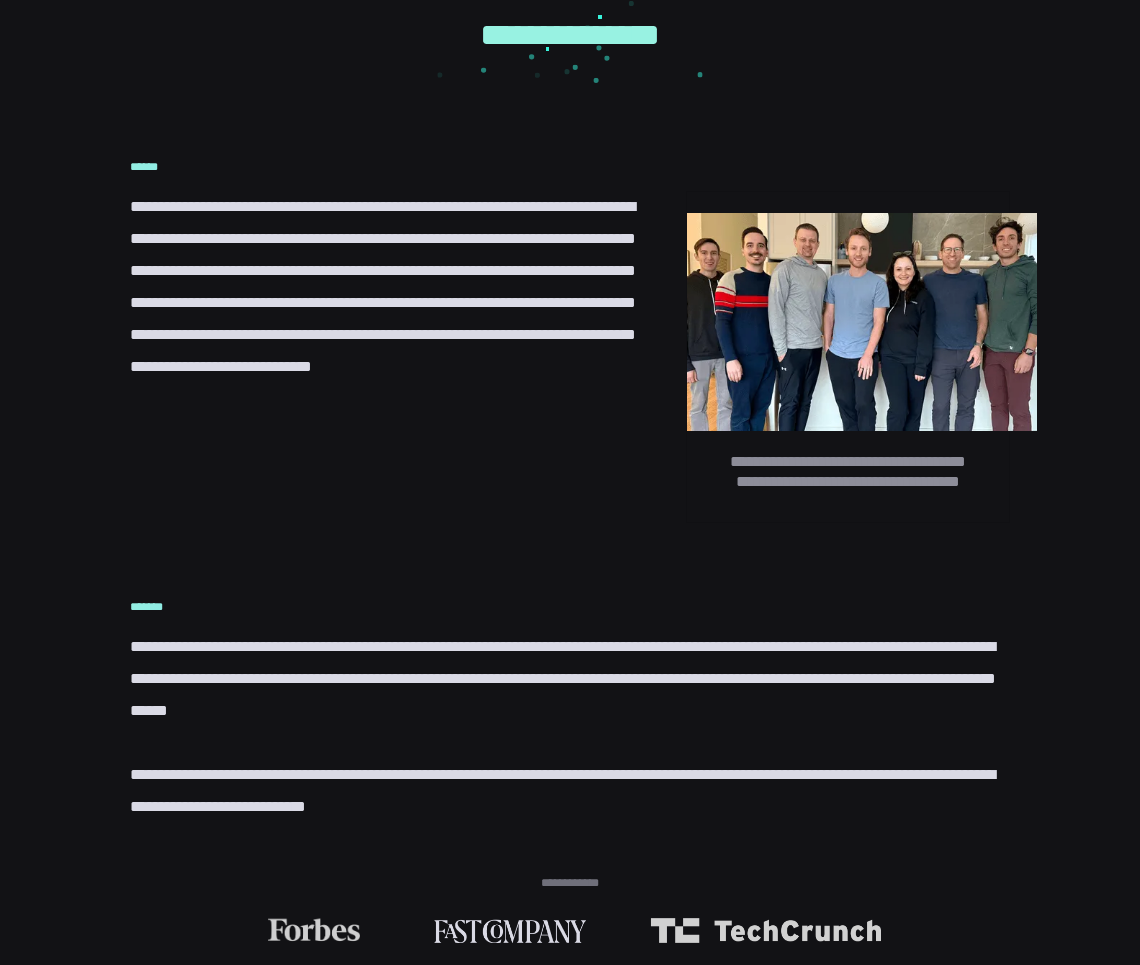 click on "**********" at bounding box center (392, 303) 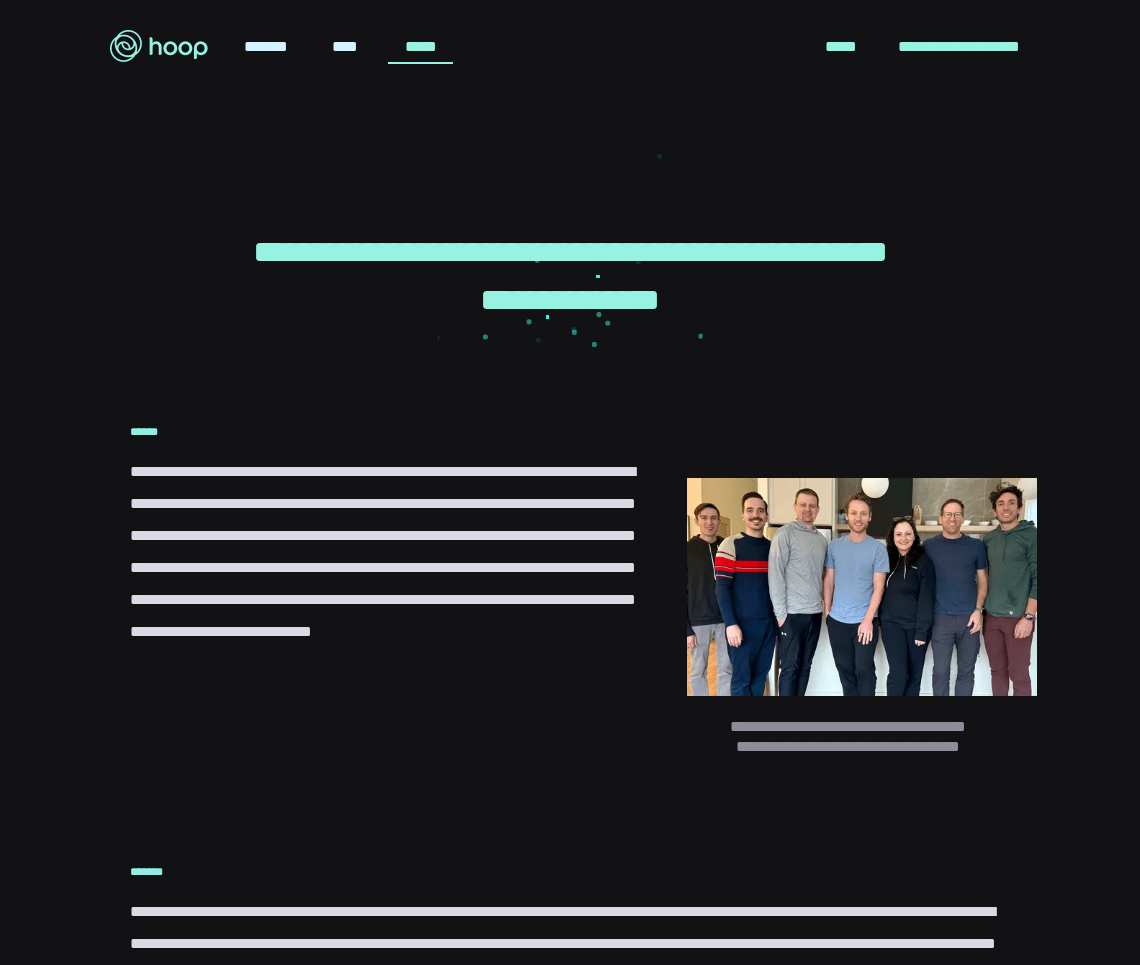 scroll, scrollTop: 0, scrollLeft: 0, axis: both 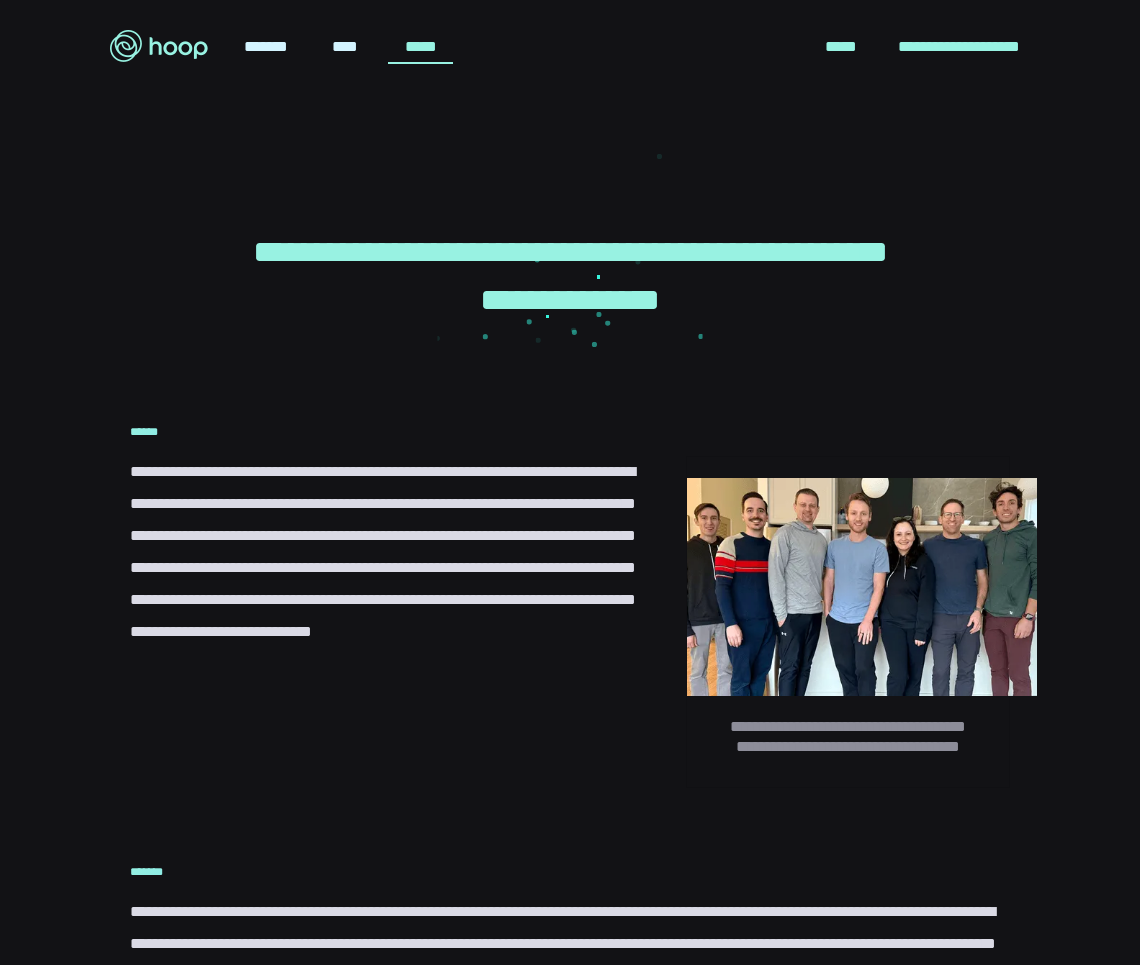 click on "**********" at bounding box center [570, 276] 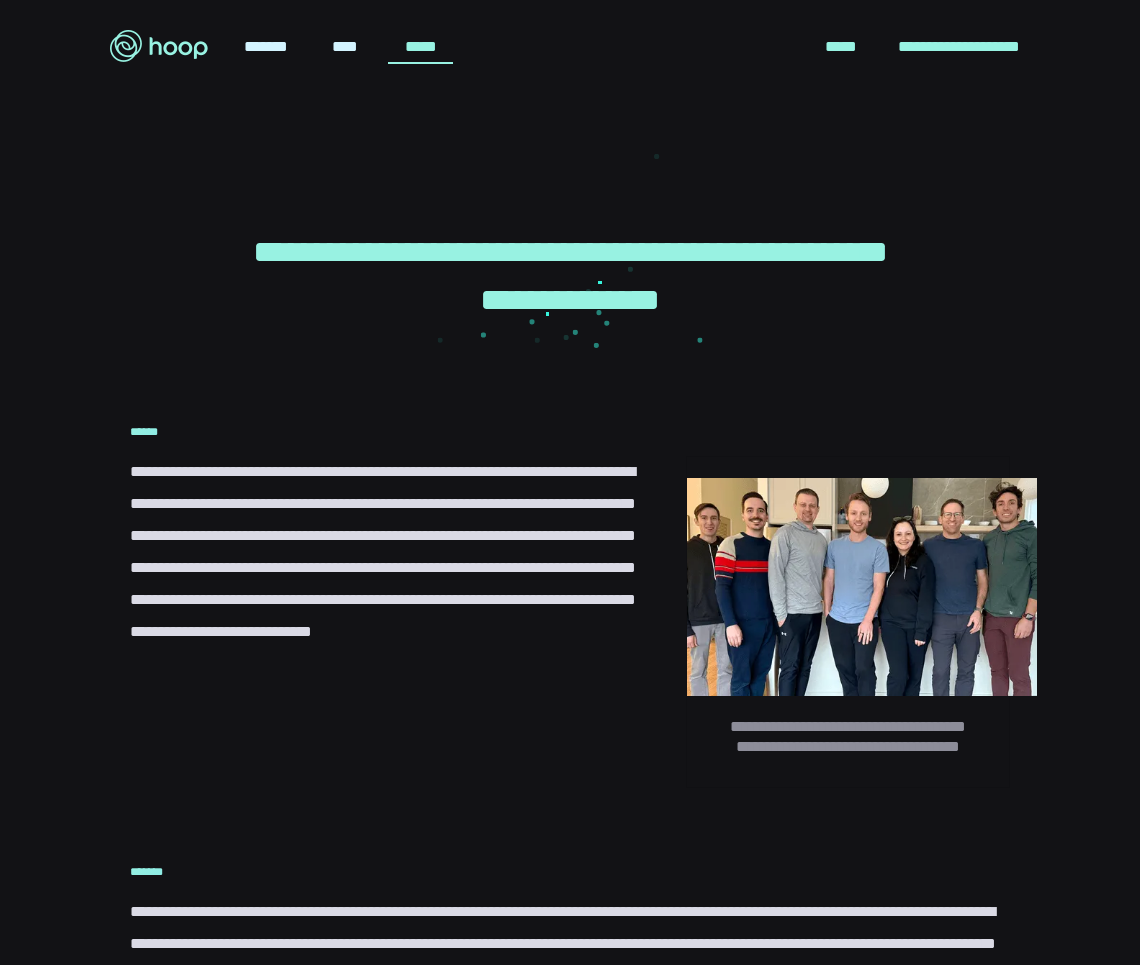click on "**********" at bounding box center [570, 276] 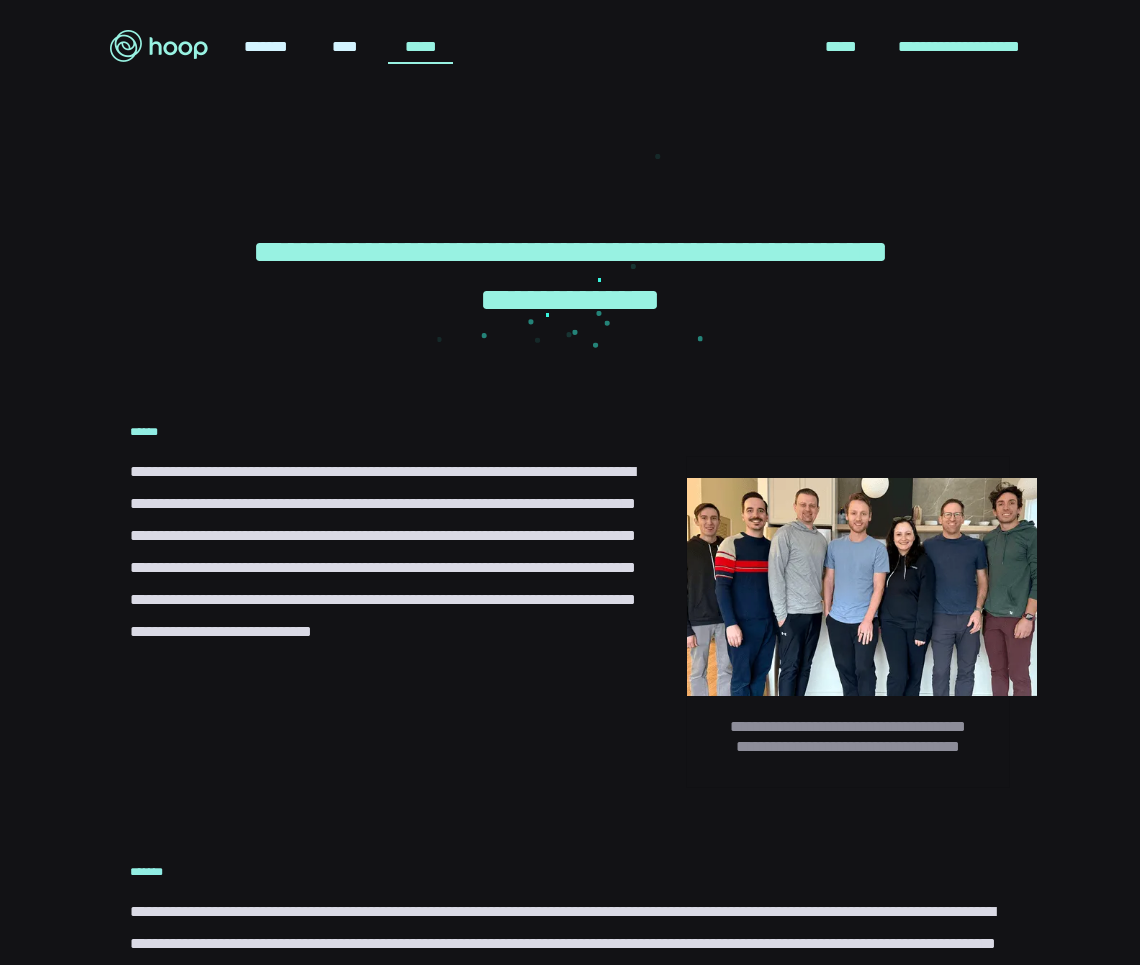 click on "**********" at bounding box center [570, 276] 